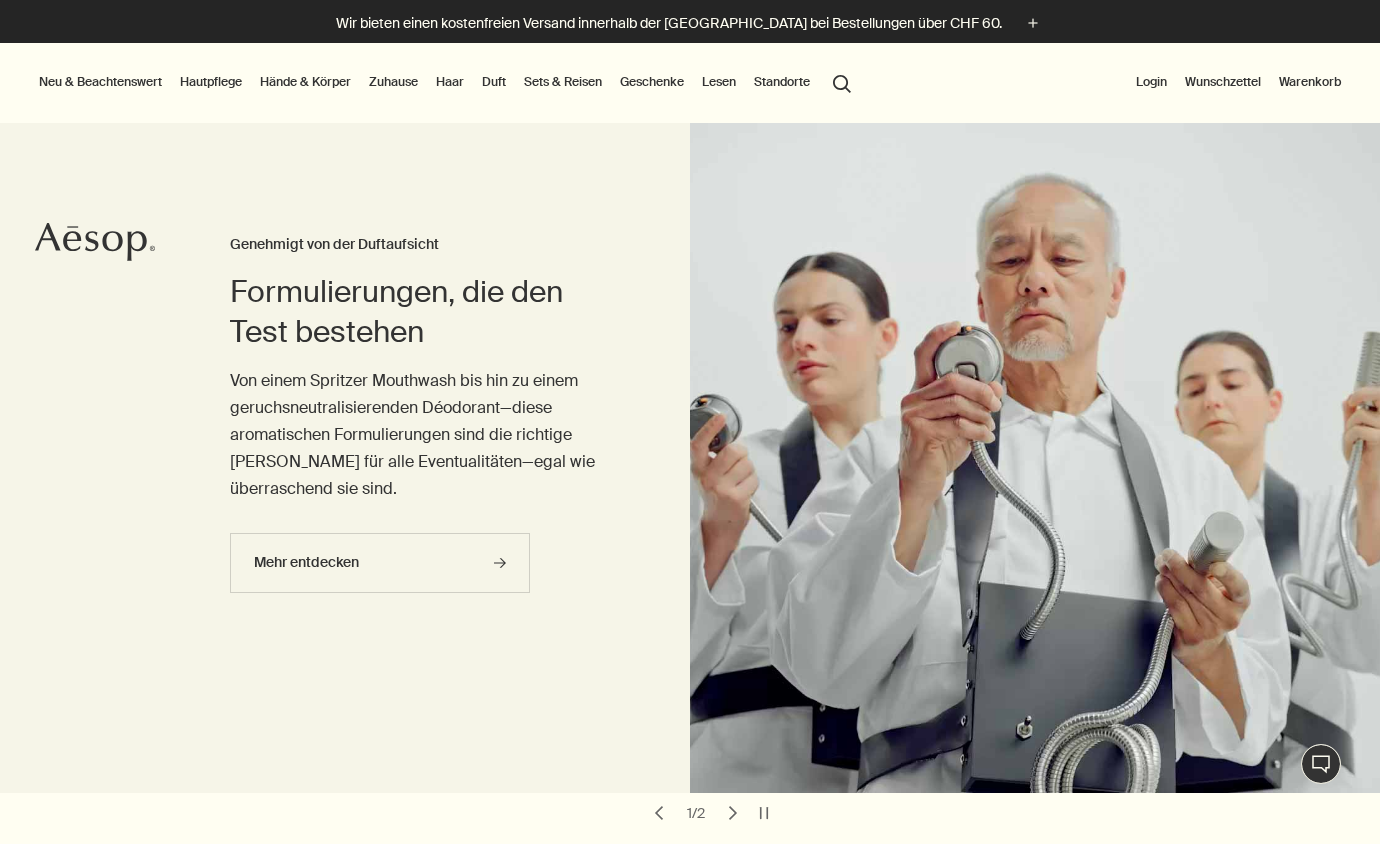 scroll, scrollTop: 0, scrollLeft: 0, axis: both 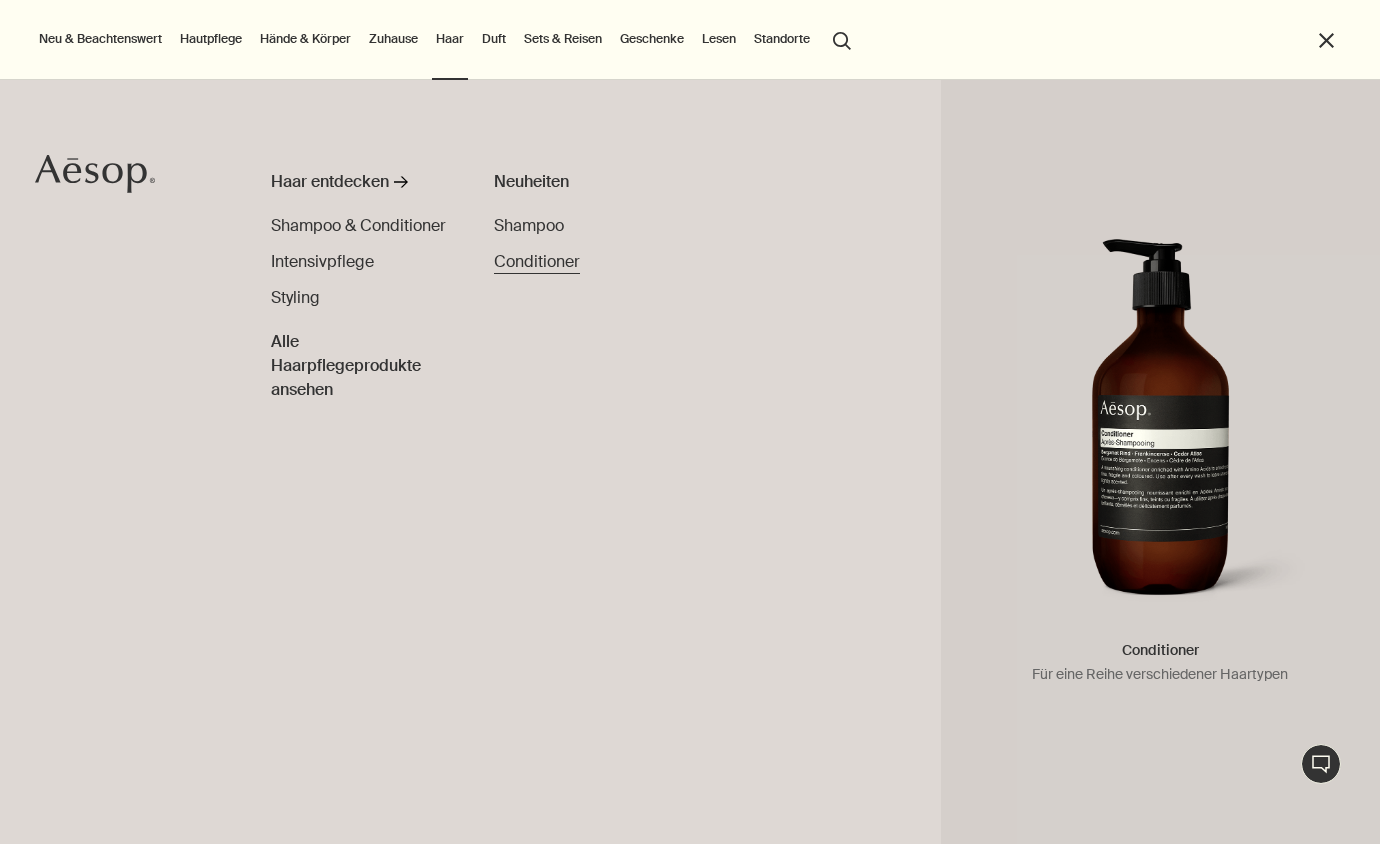 click on "Conditioner" at bounding box center [537, 261] 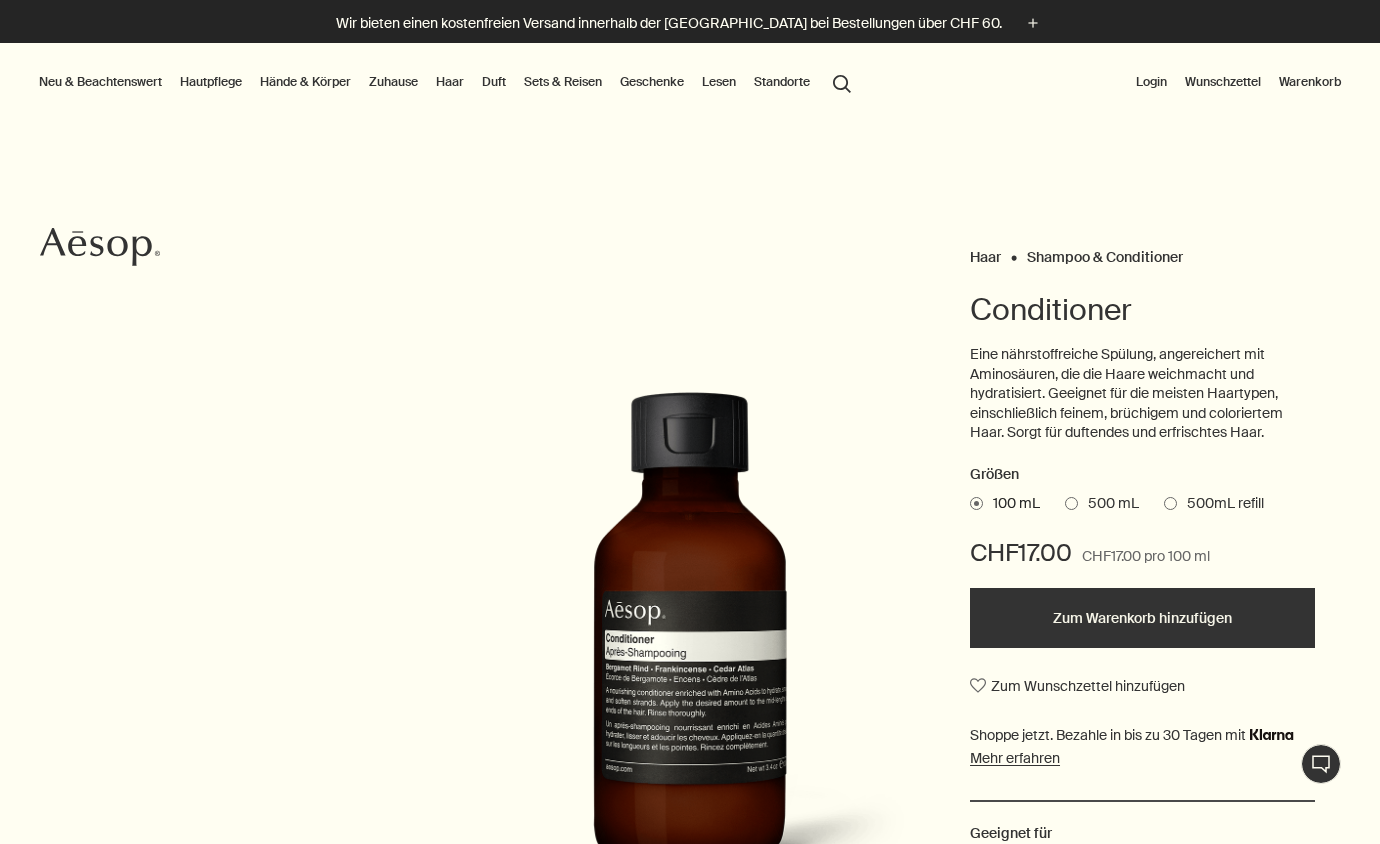 scroll, scrollTop: 0, scrollLeft: 0, axis: both 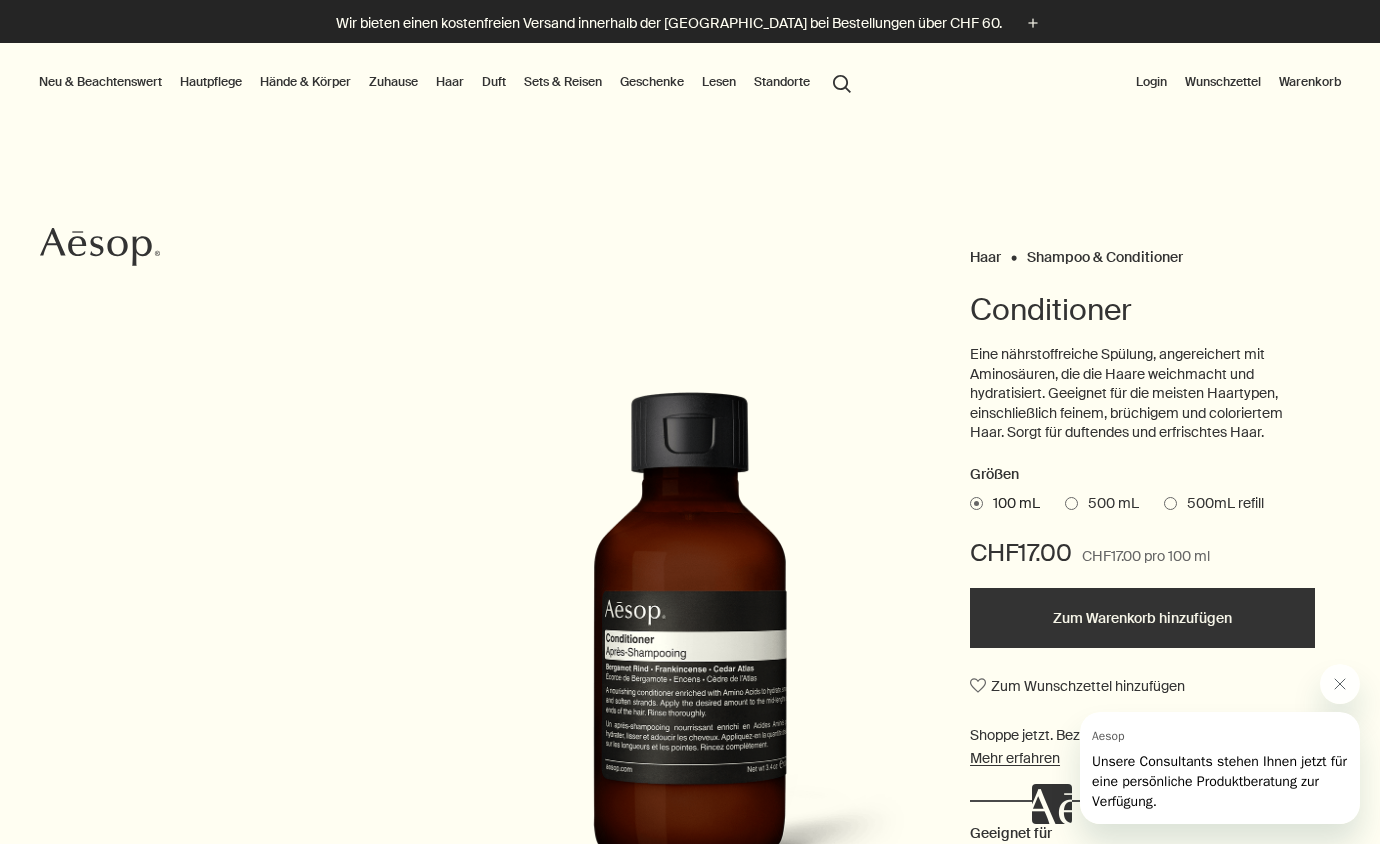 click on "500 mL" at bounding box center [1108, 504] 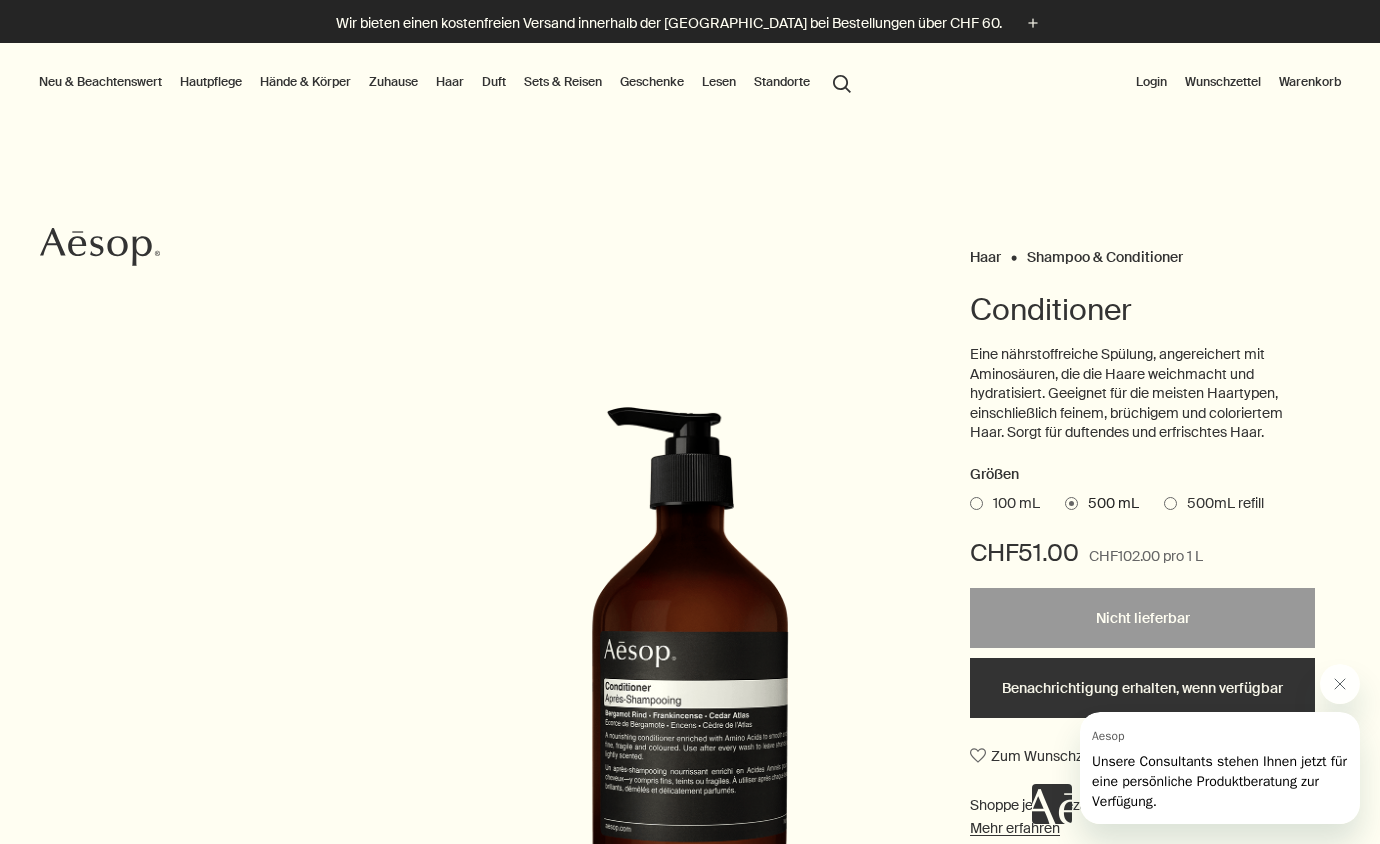 click on "500mL refill" at bounding box center (1220, 504) 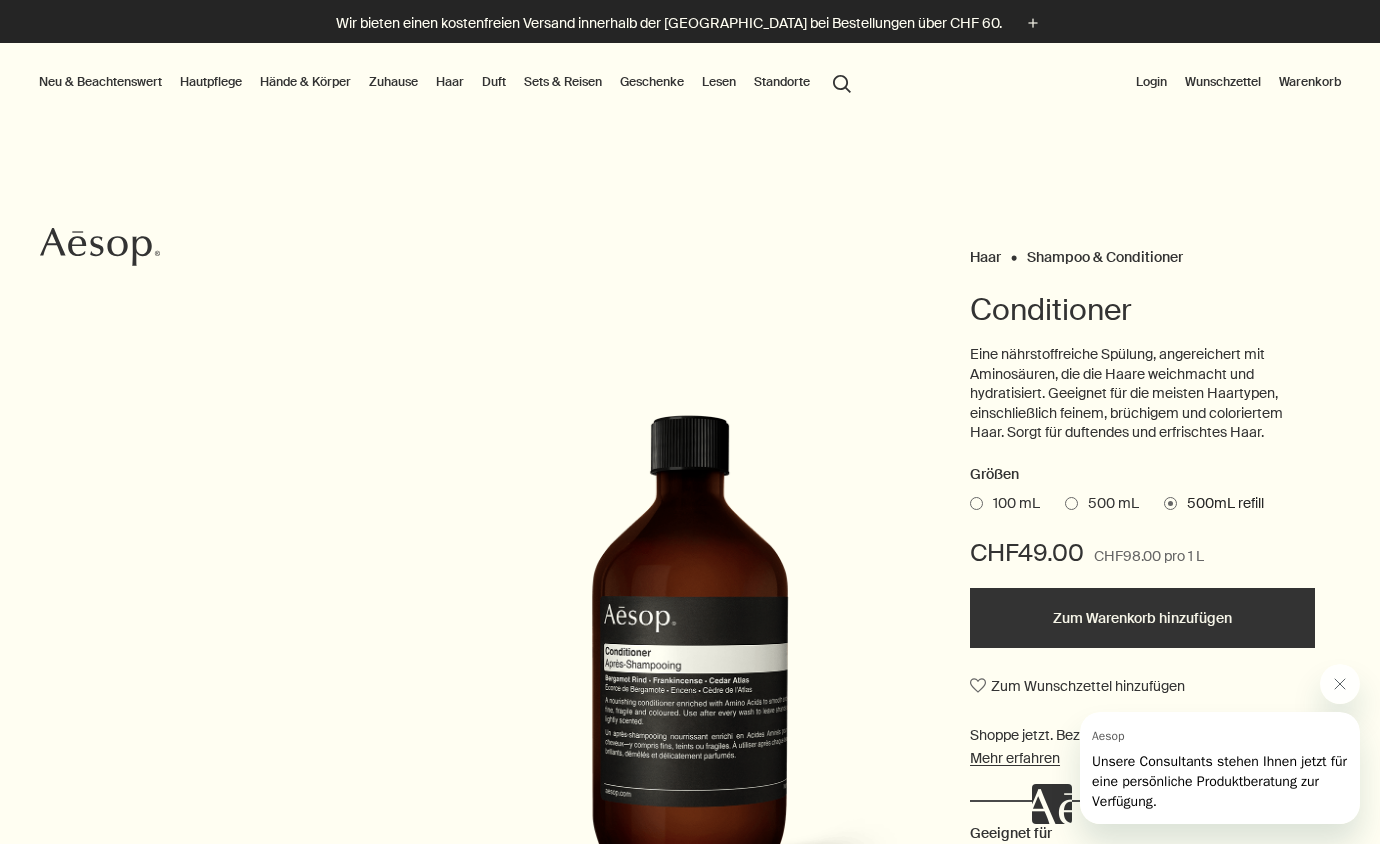 click on "Zum Warenkorb hinzufügen" at bounding box center (1142, 618) 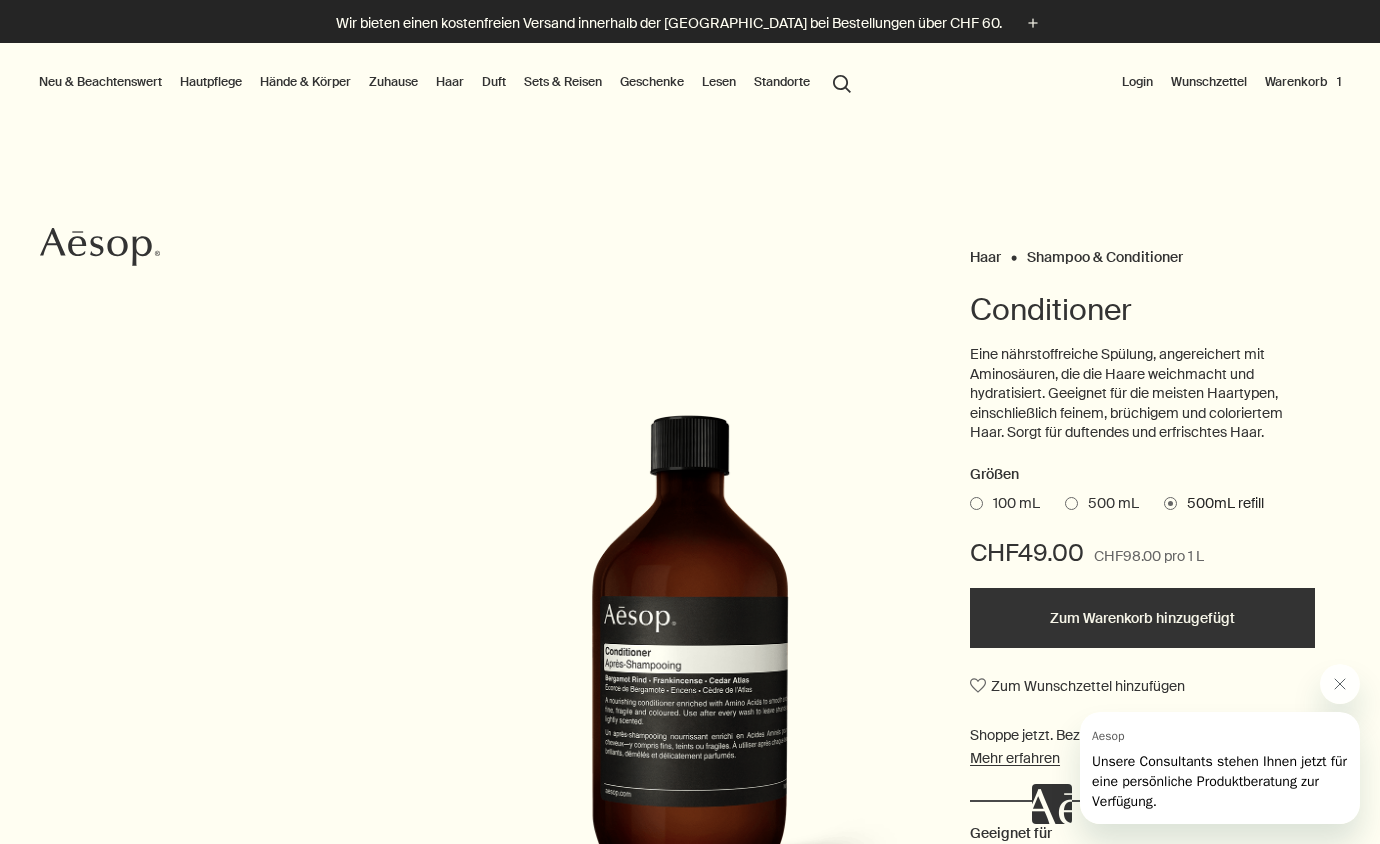 click on "Hände & Körper" at bounding box center (305, 82) 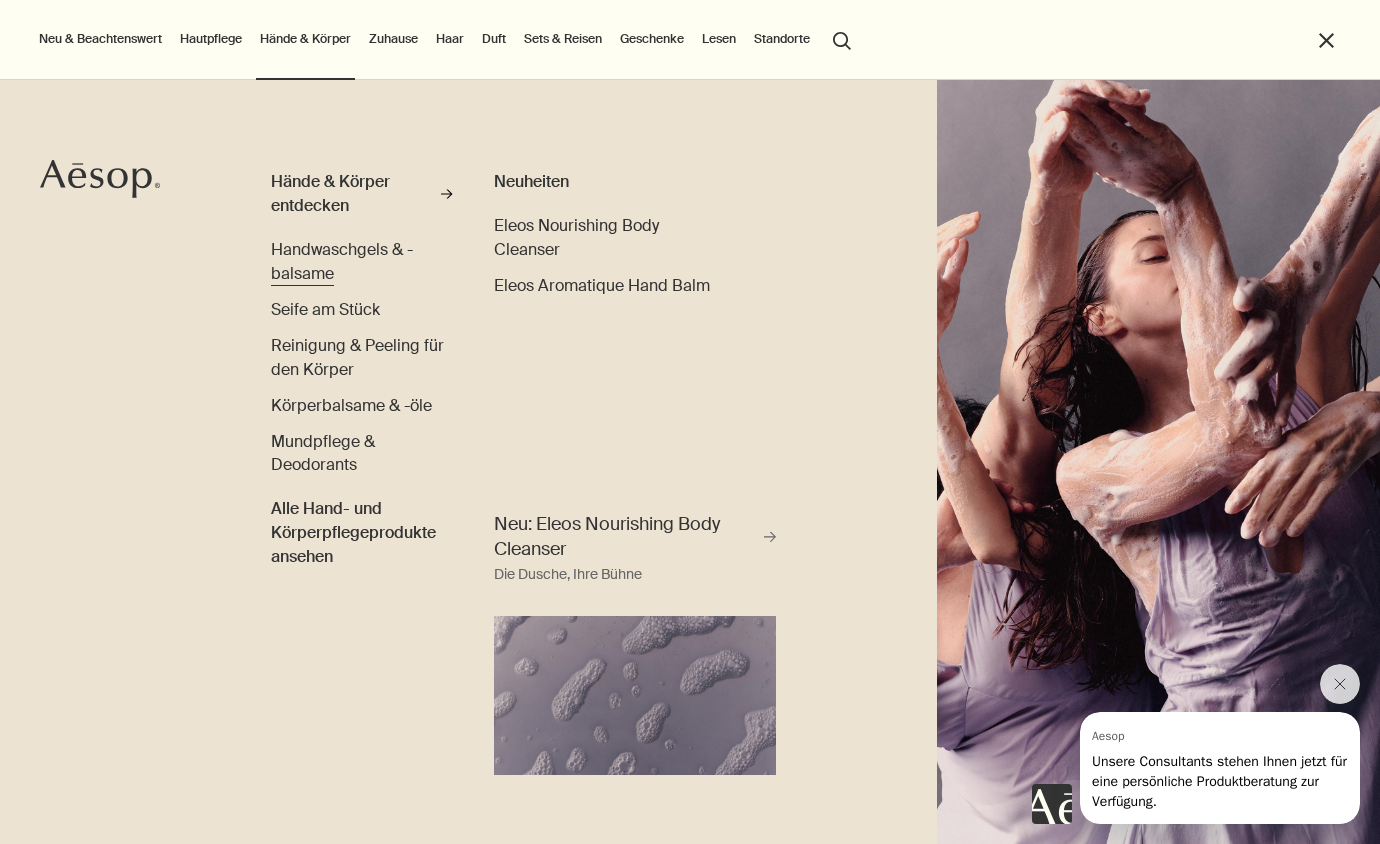 click on "Handwaschgels & -balsame" at bounding box center (362, 262) 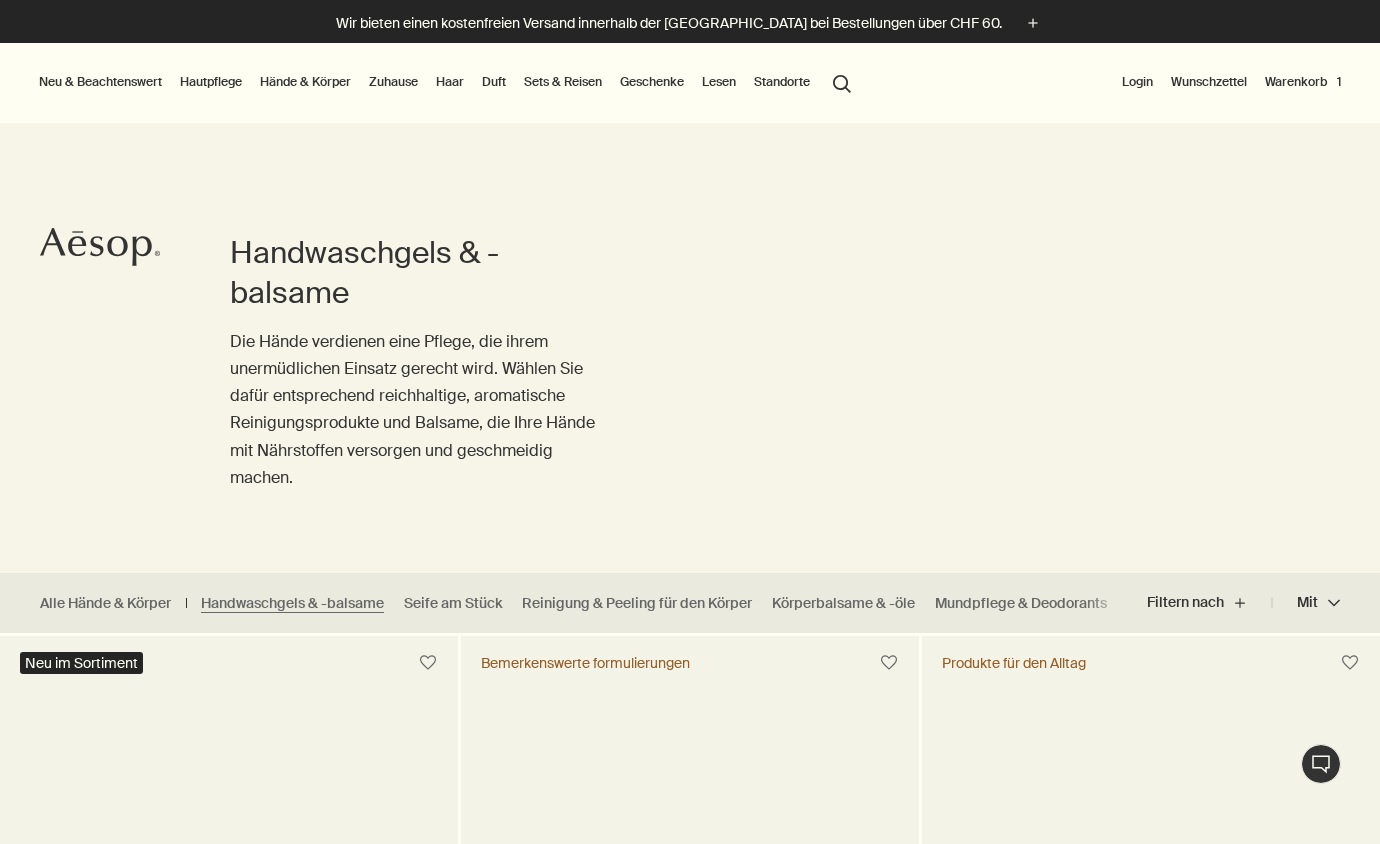scroll, scrollTop: 0, scrollLeft: 0, axis: both 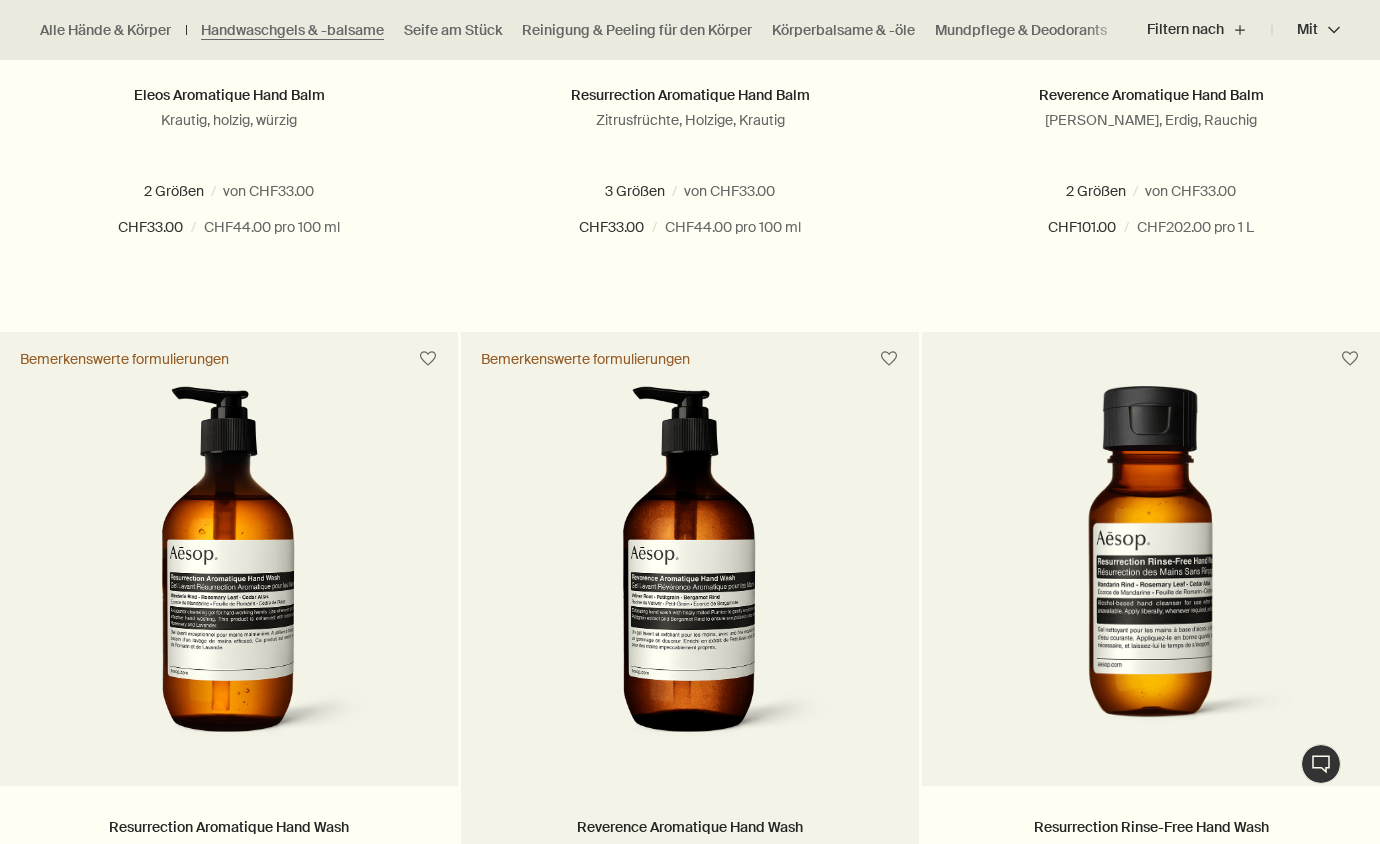 click at bounding box center (690, 571) 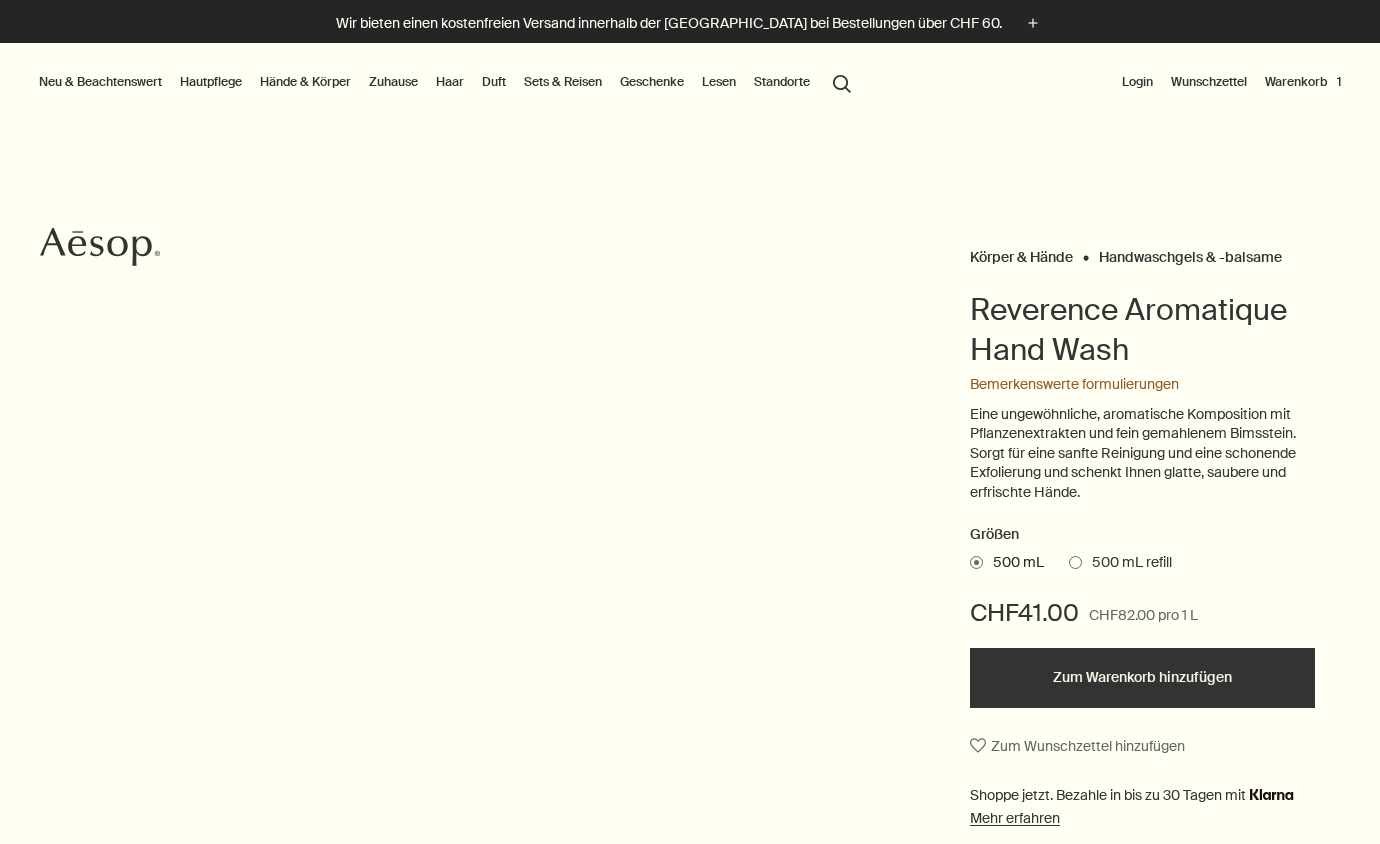 scroll, scrollTop: 0, scrollLeft: 0, axis: both 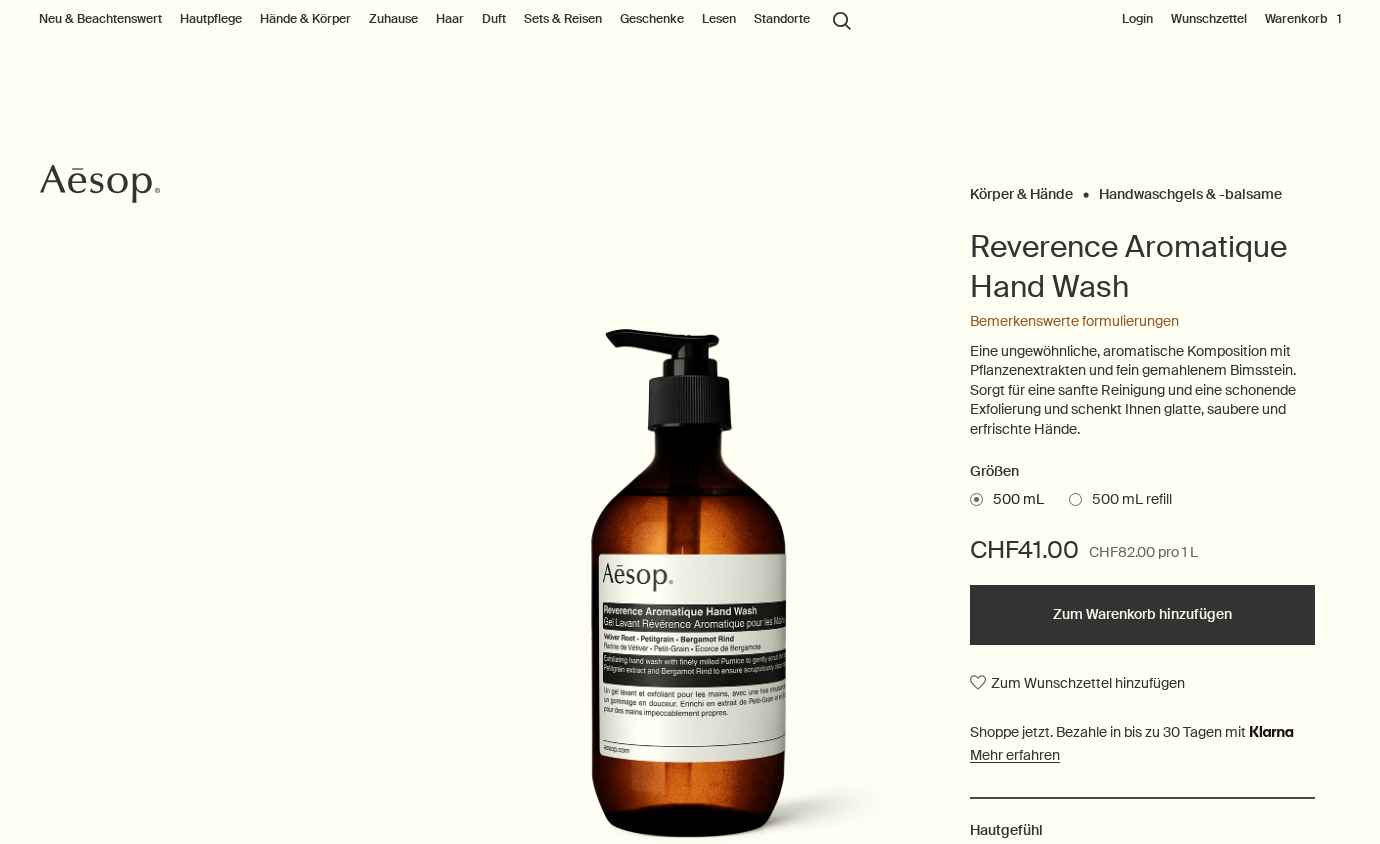 click on "500 mL refill" at bounding box center [1127, 500] 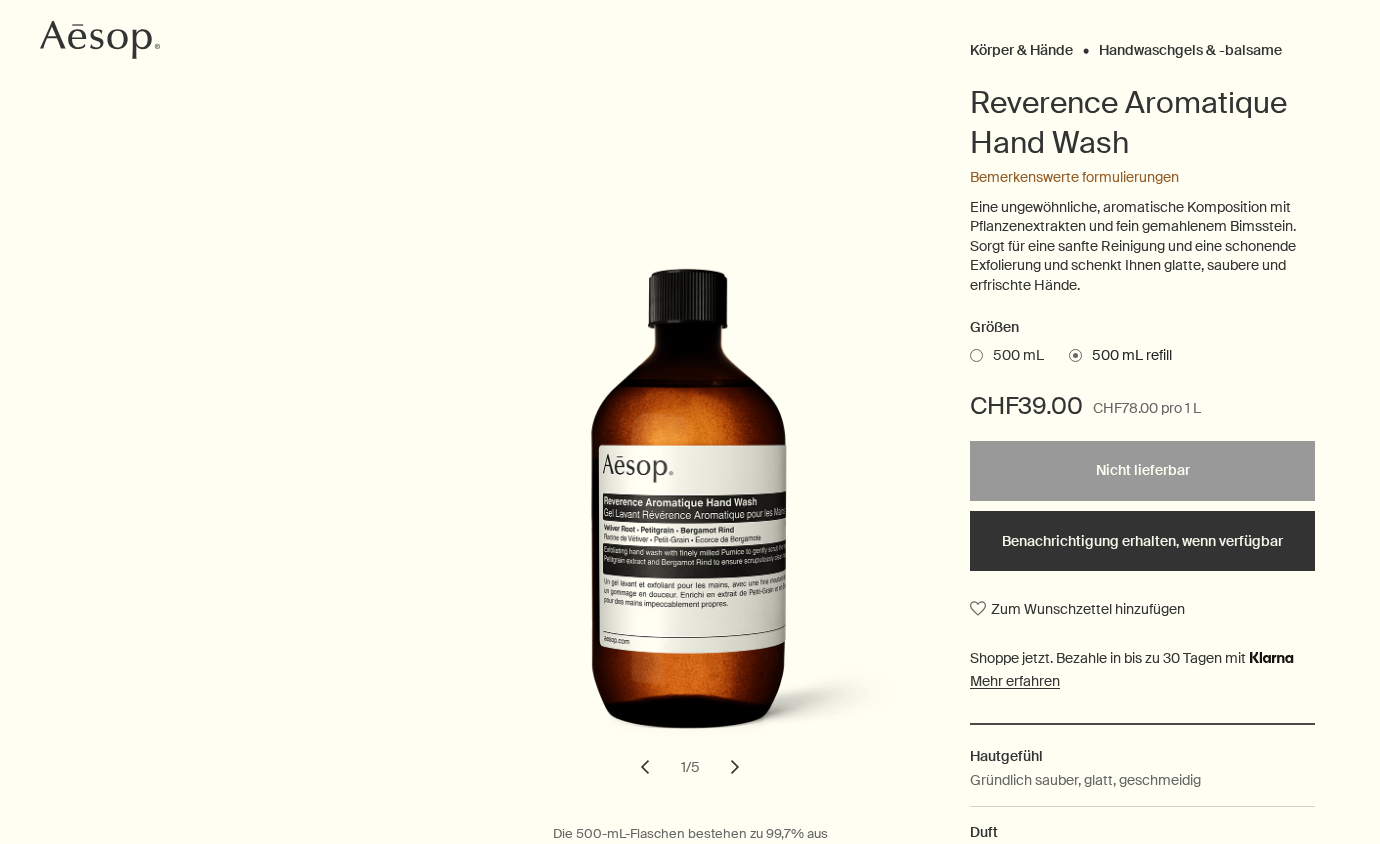 scroll, scrollTop: 208, scrollLeft: 0, axis: vertical 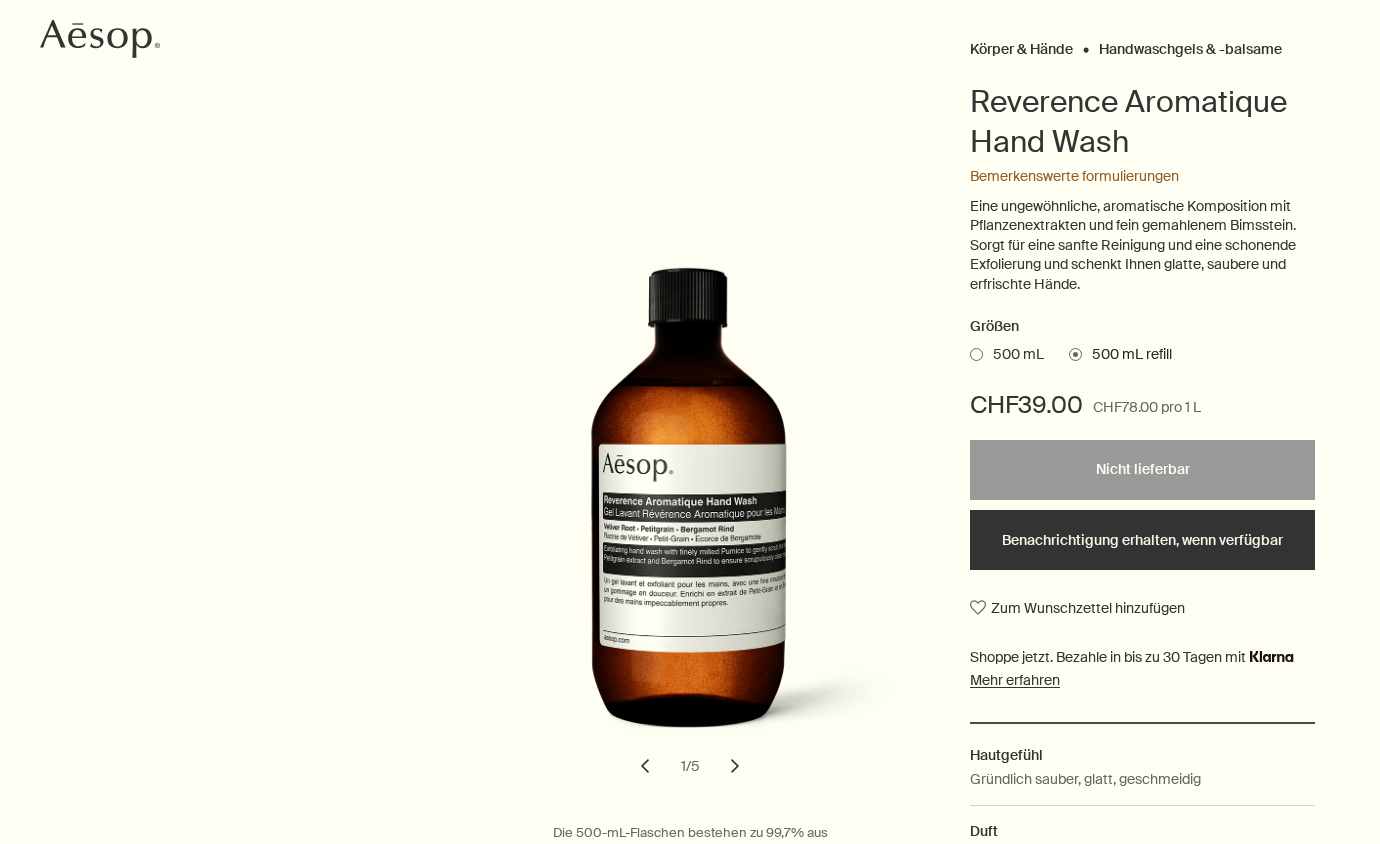 click on "500 mL" at bounding box center (1013, 355) 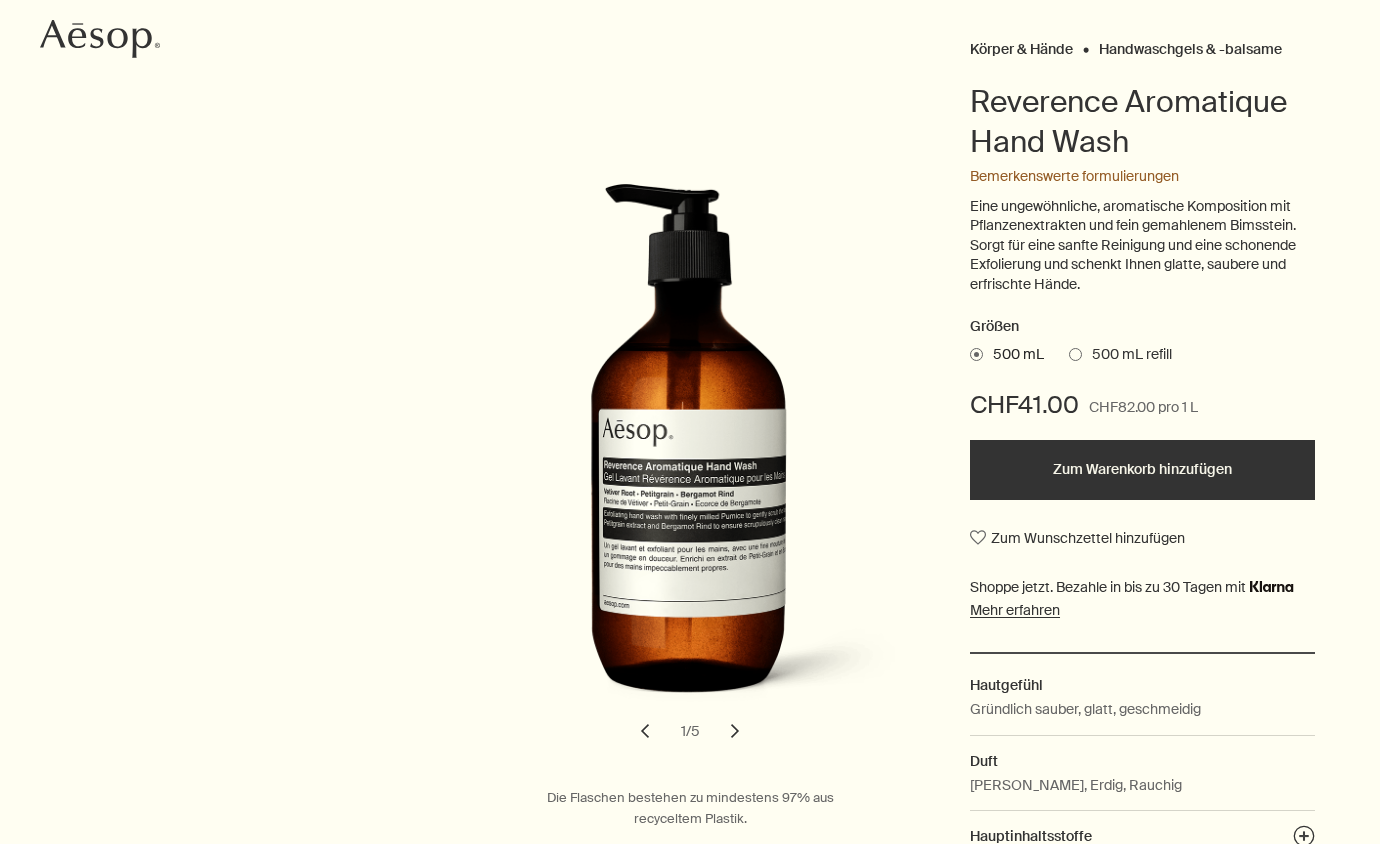 click on "Zum Warenkorb hinzufügen" at bounding box center [1142, 470] 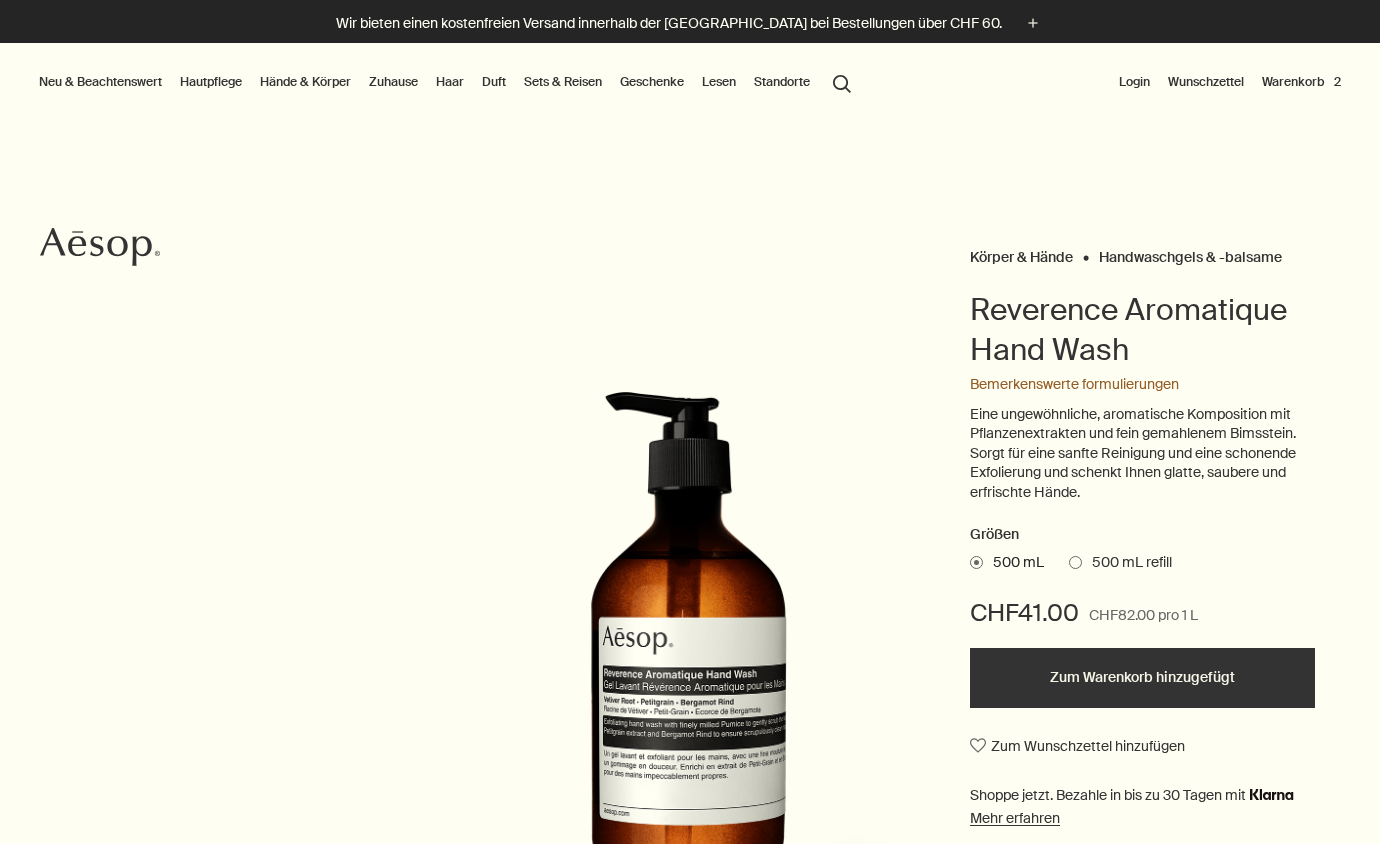 scroll, scrollTop: 0, scrollLeft: 0, axis: both 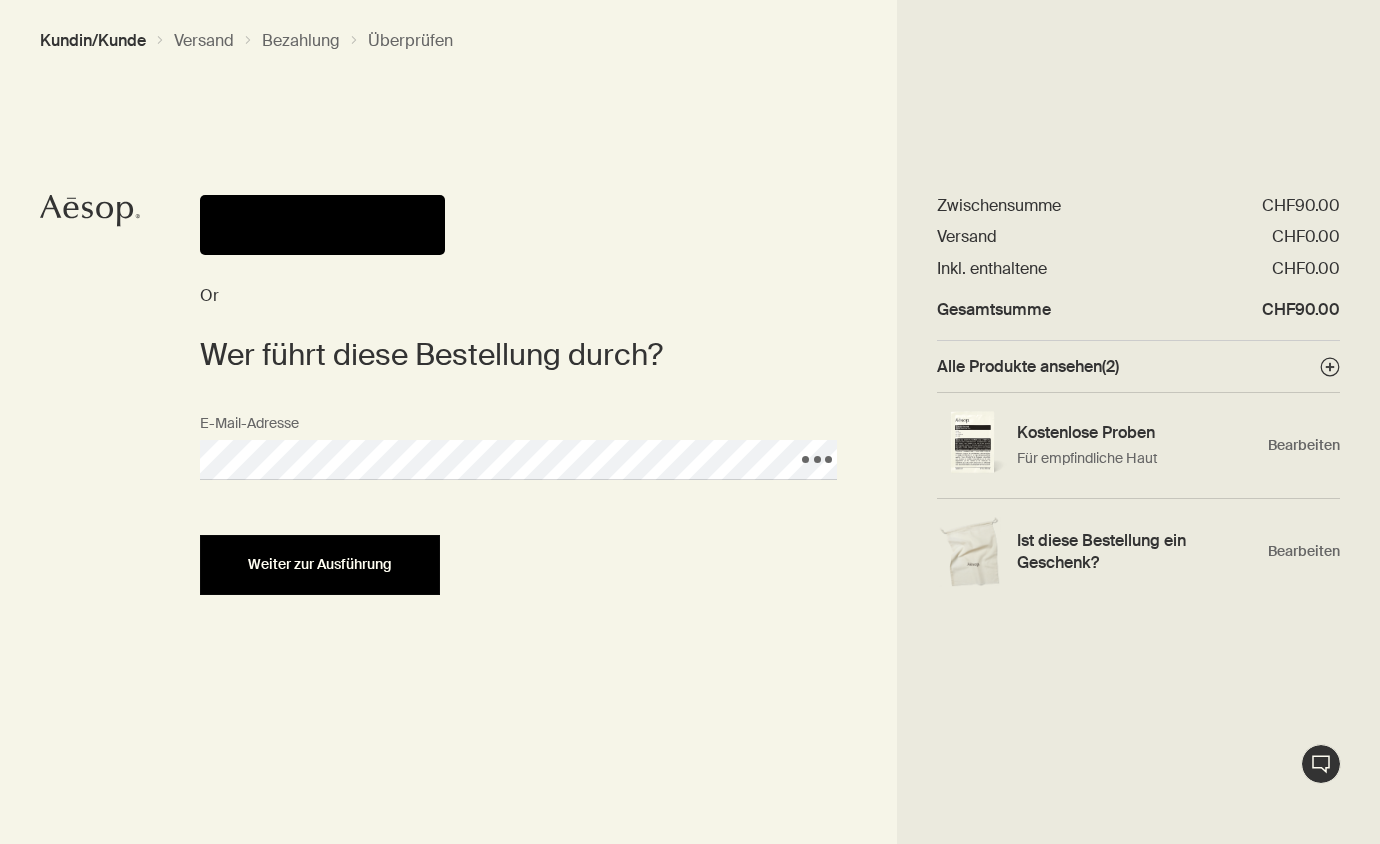 click on "Weiter zur Ausführung" at bounding box center (320, 564) 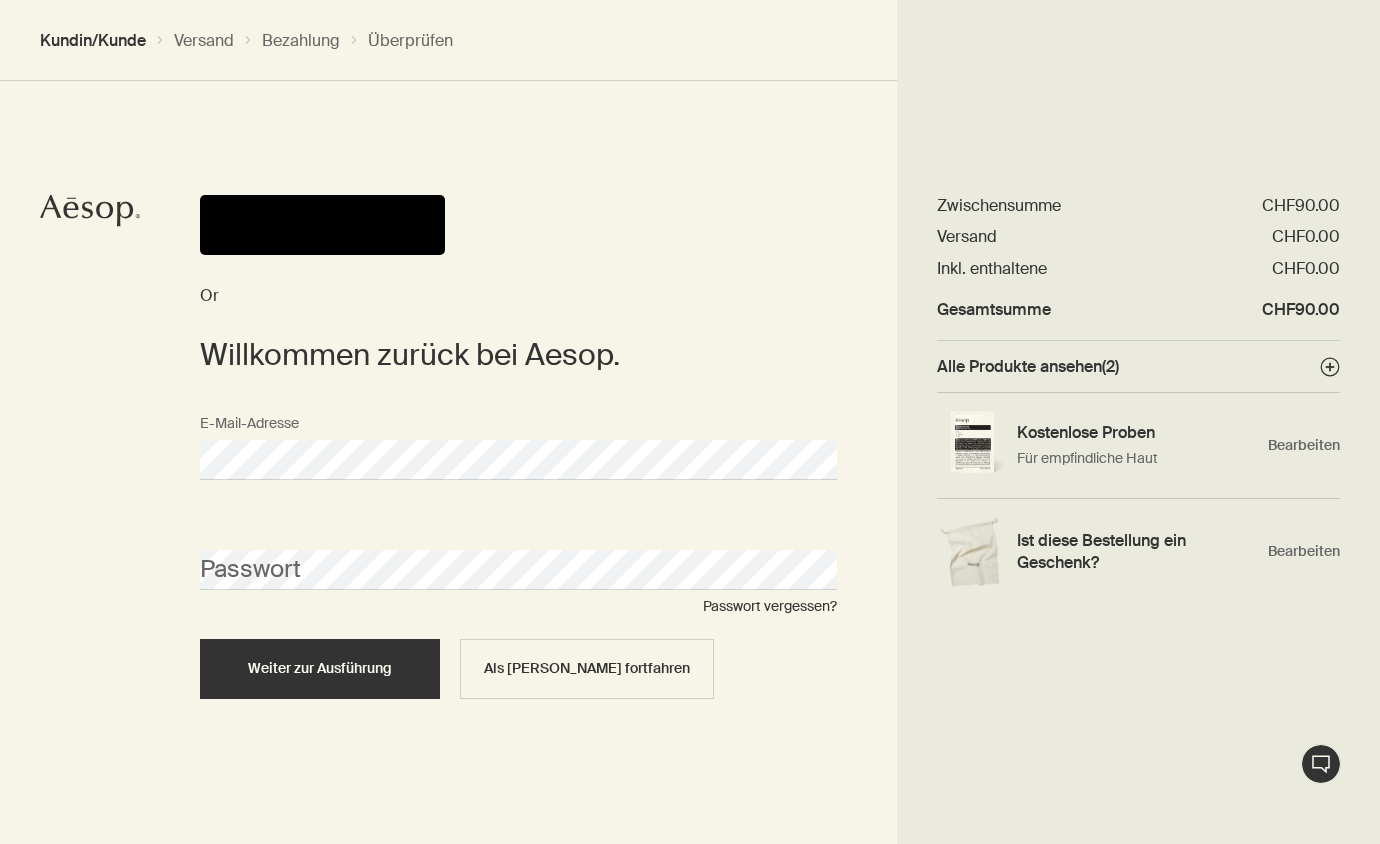 scroll, scrollTop: 0, scrollLeft: 0, axis: both 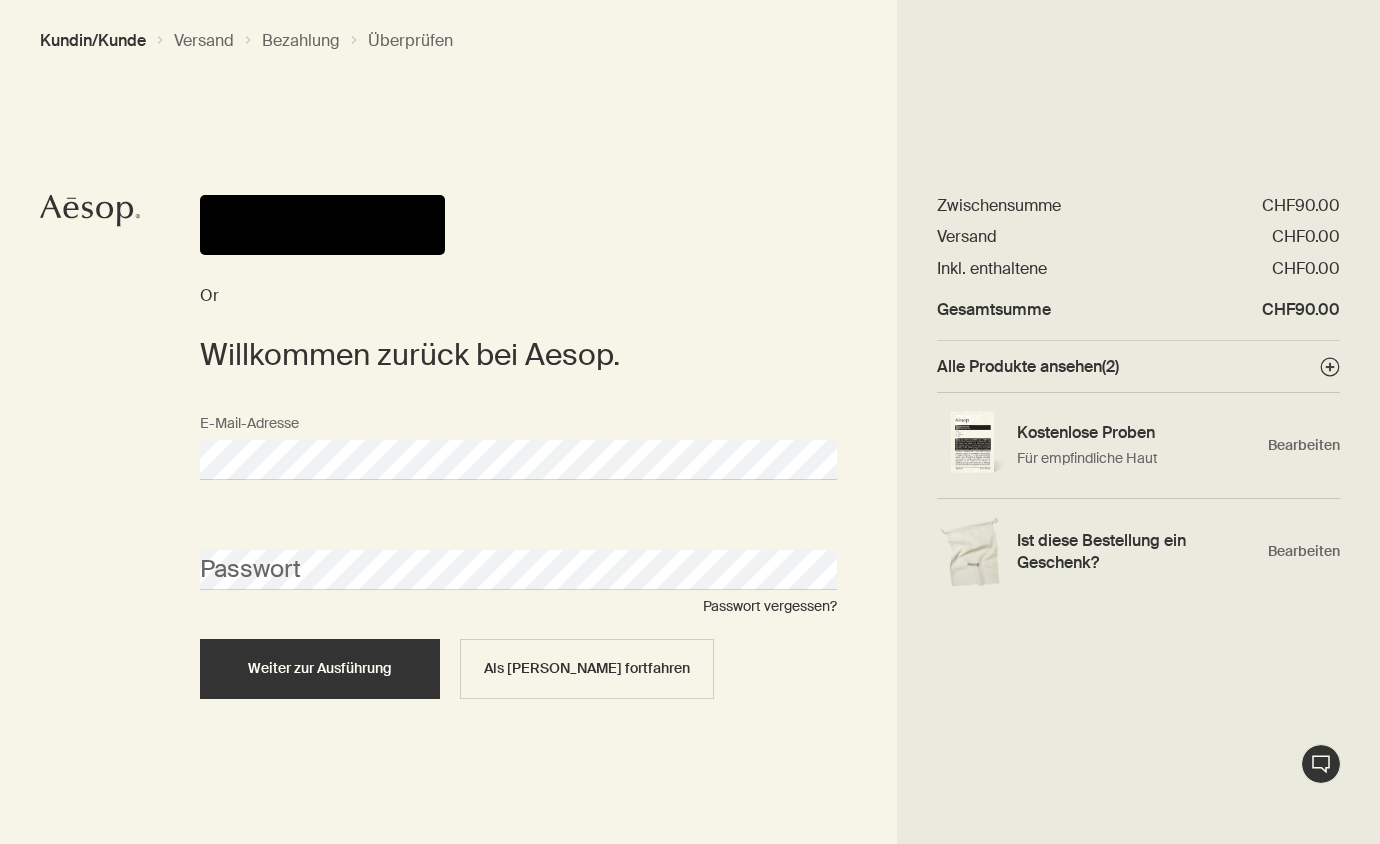 click on "Weiter zur Ausführung" at bounding box center [320, 669] 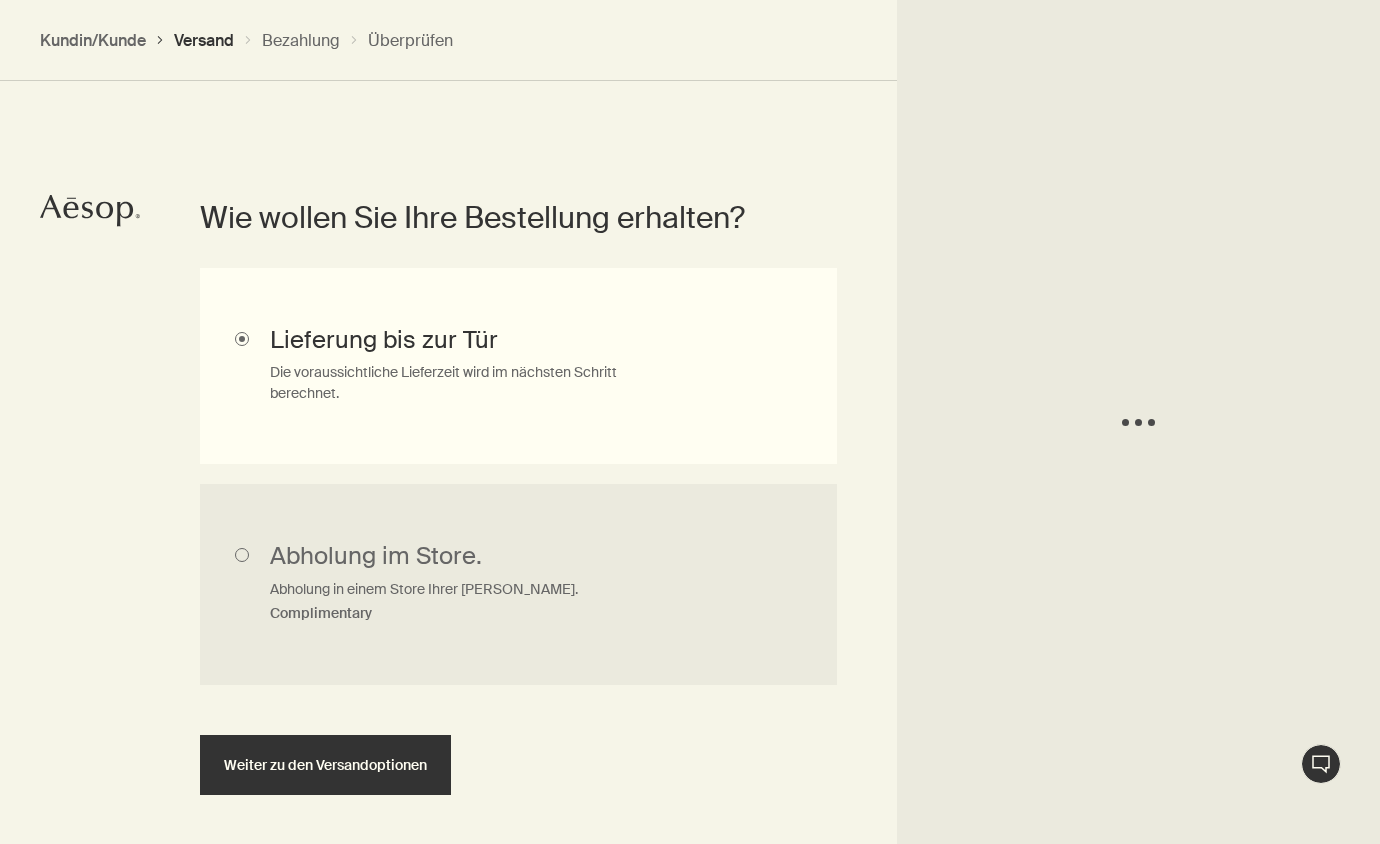 scroll, scrollTop: 447, scrollLeft: 0, axis: vertical 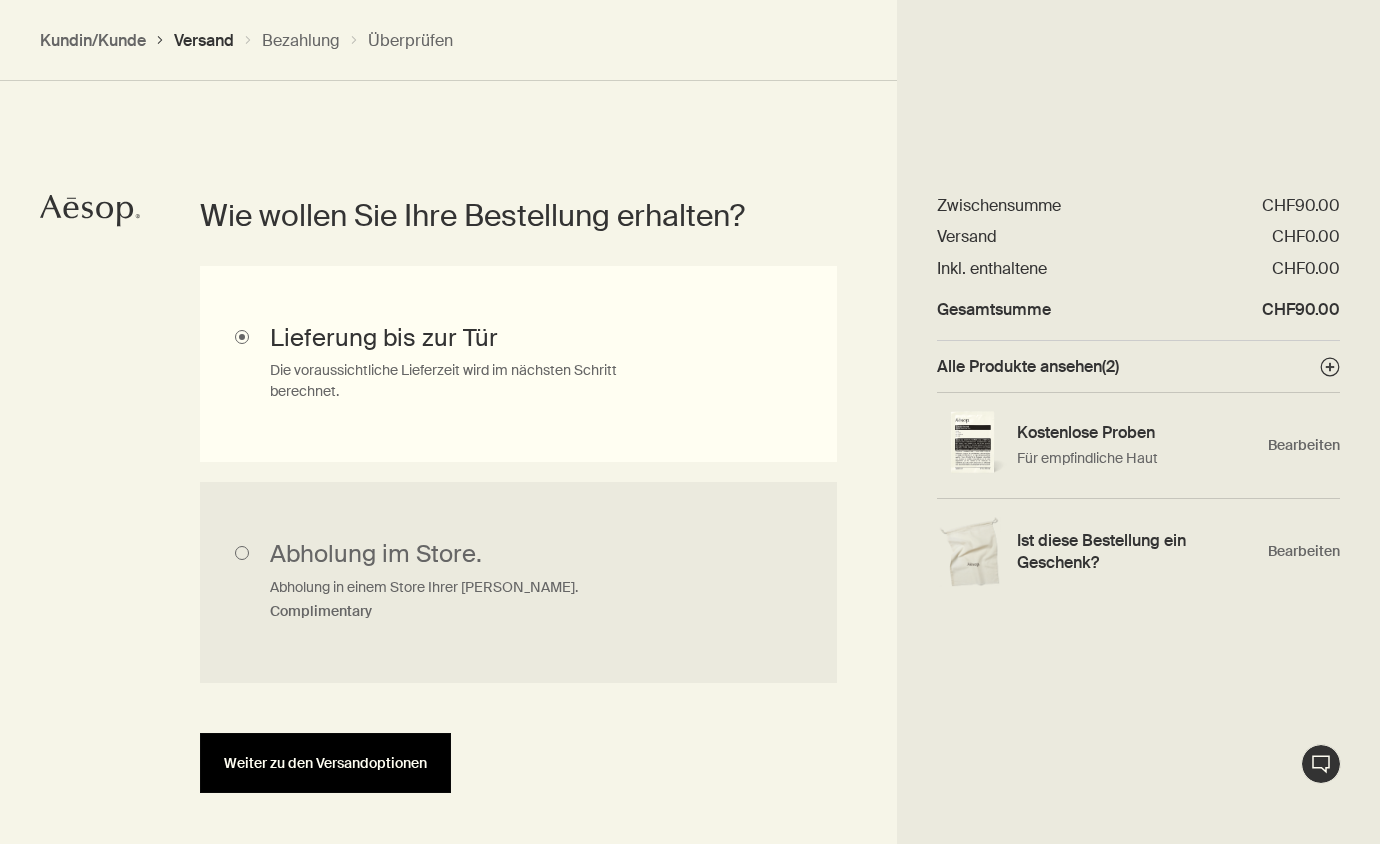 click on "Weiter zu den Versandoptionen" at bounding box center [325, 763] 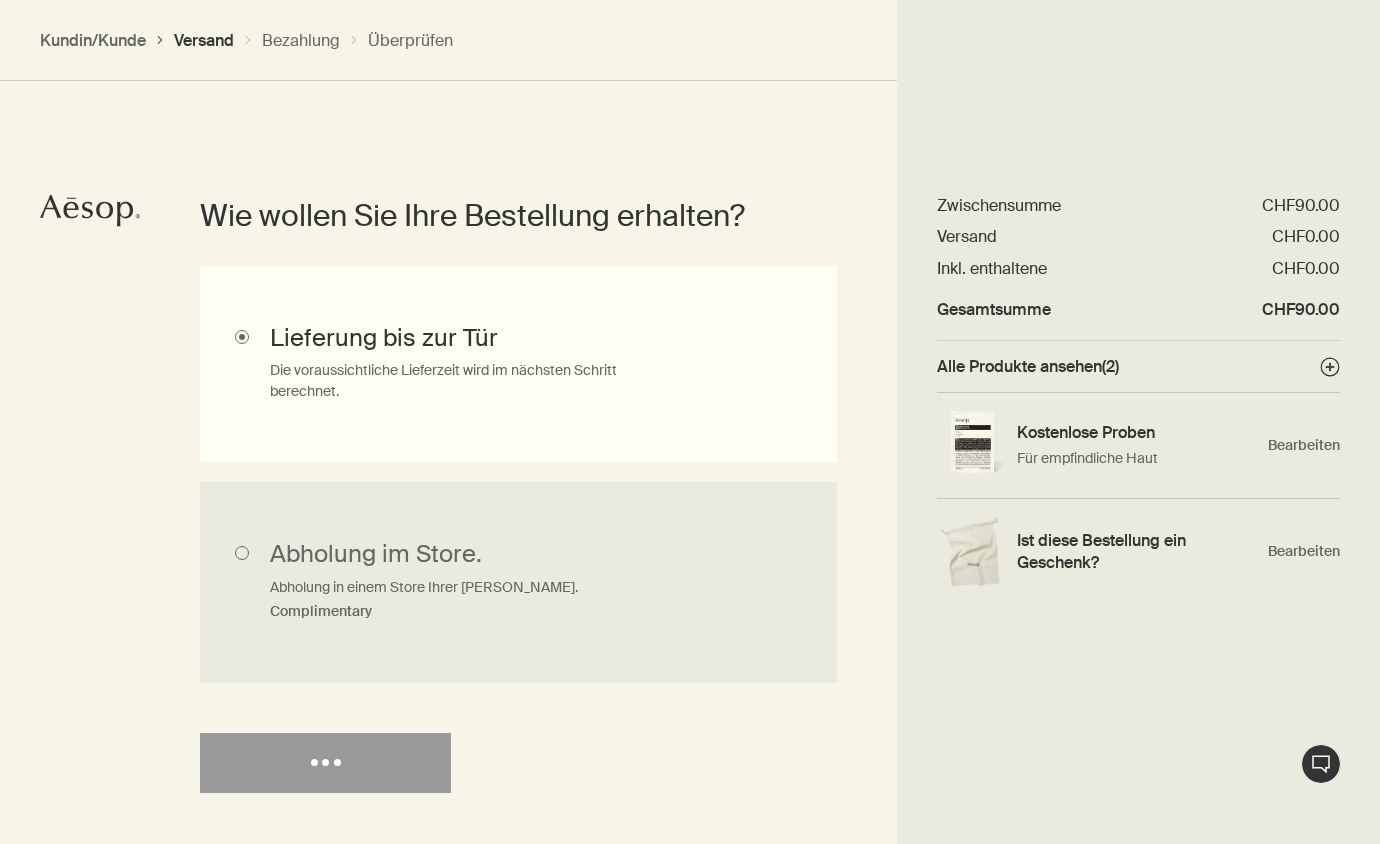 select on "CH" 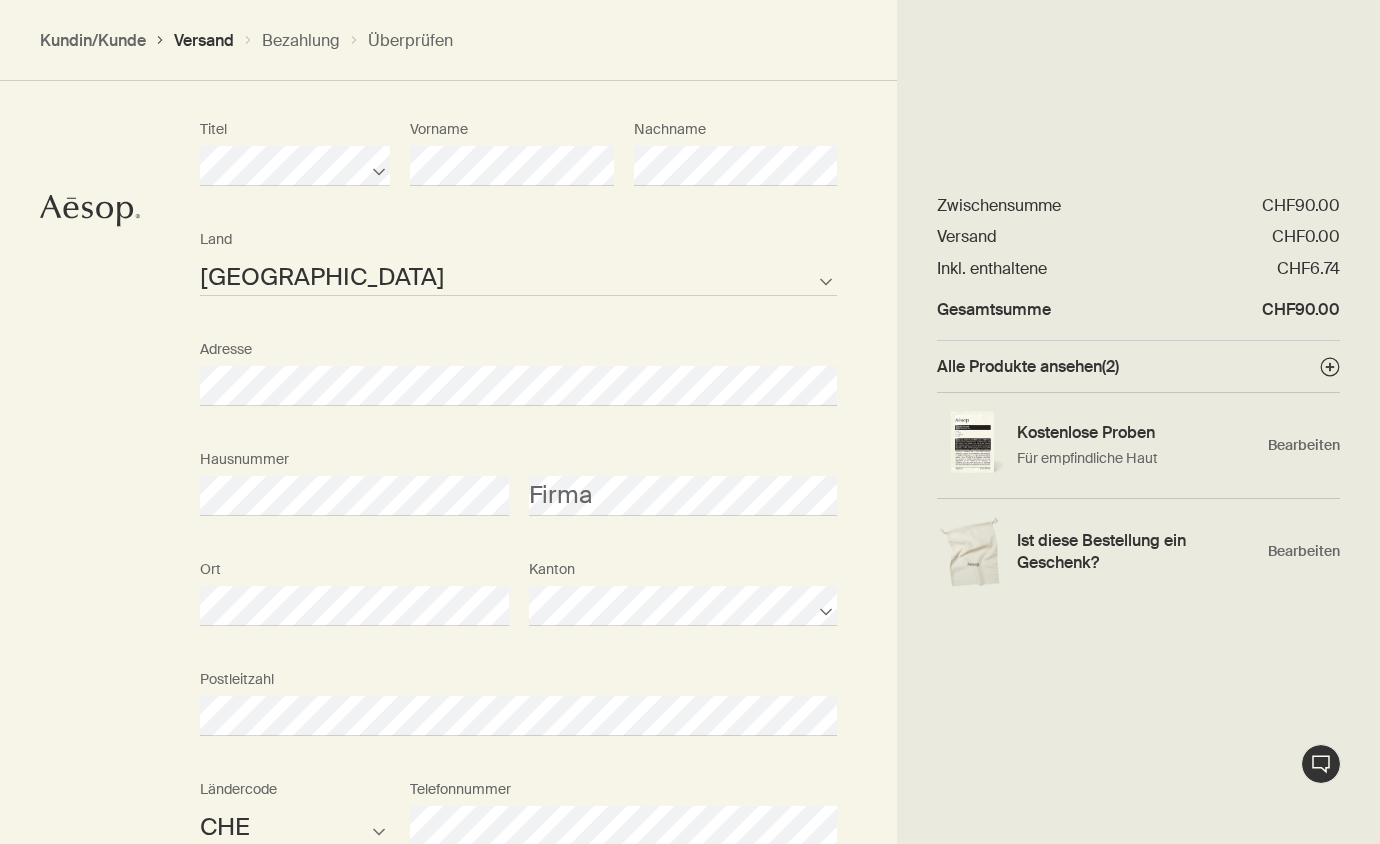 scroll, scrollTop: 1020, scrollLeft: 0, axis: vertical 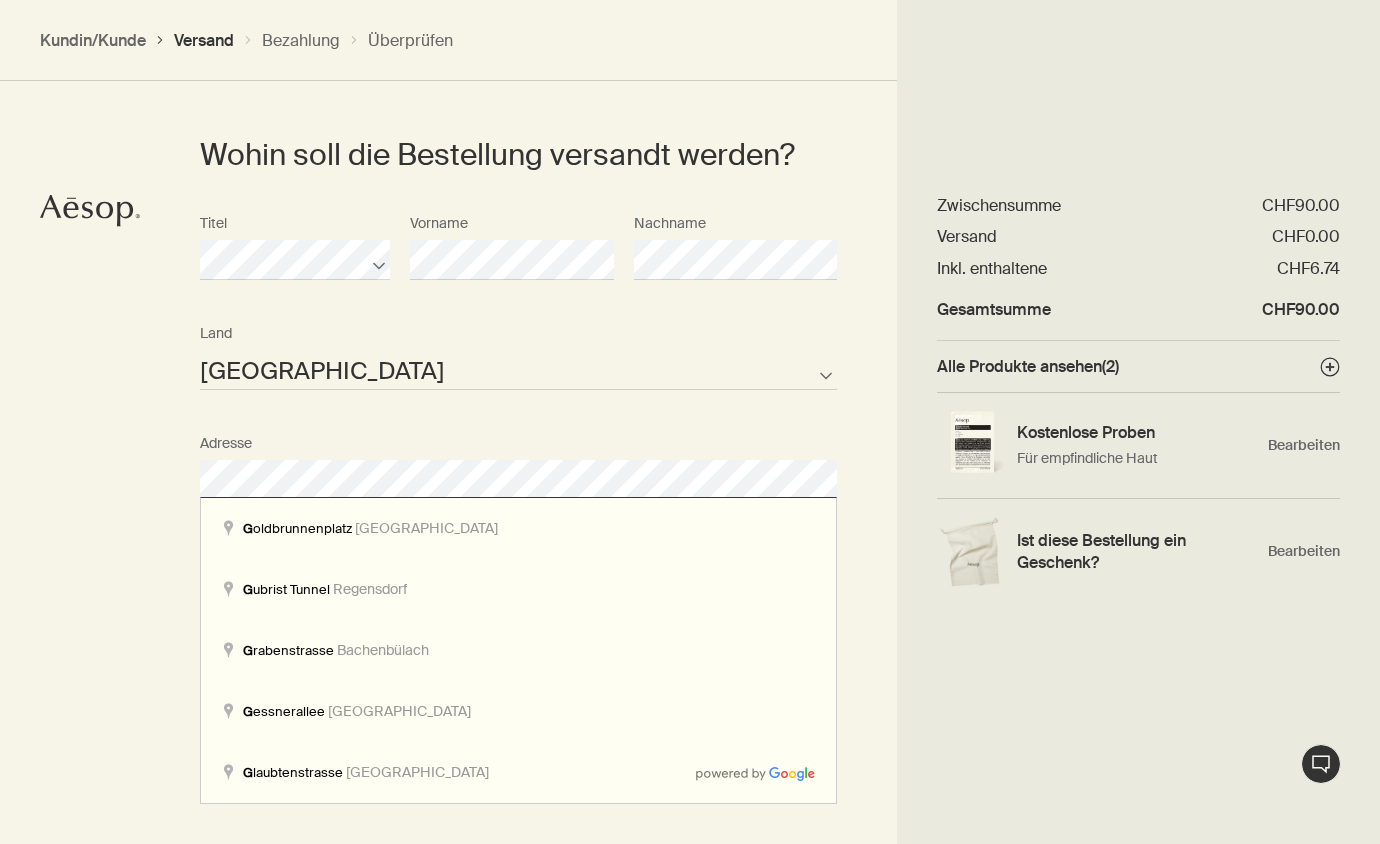select on "CH" 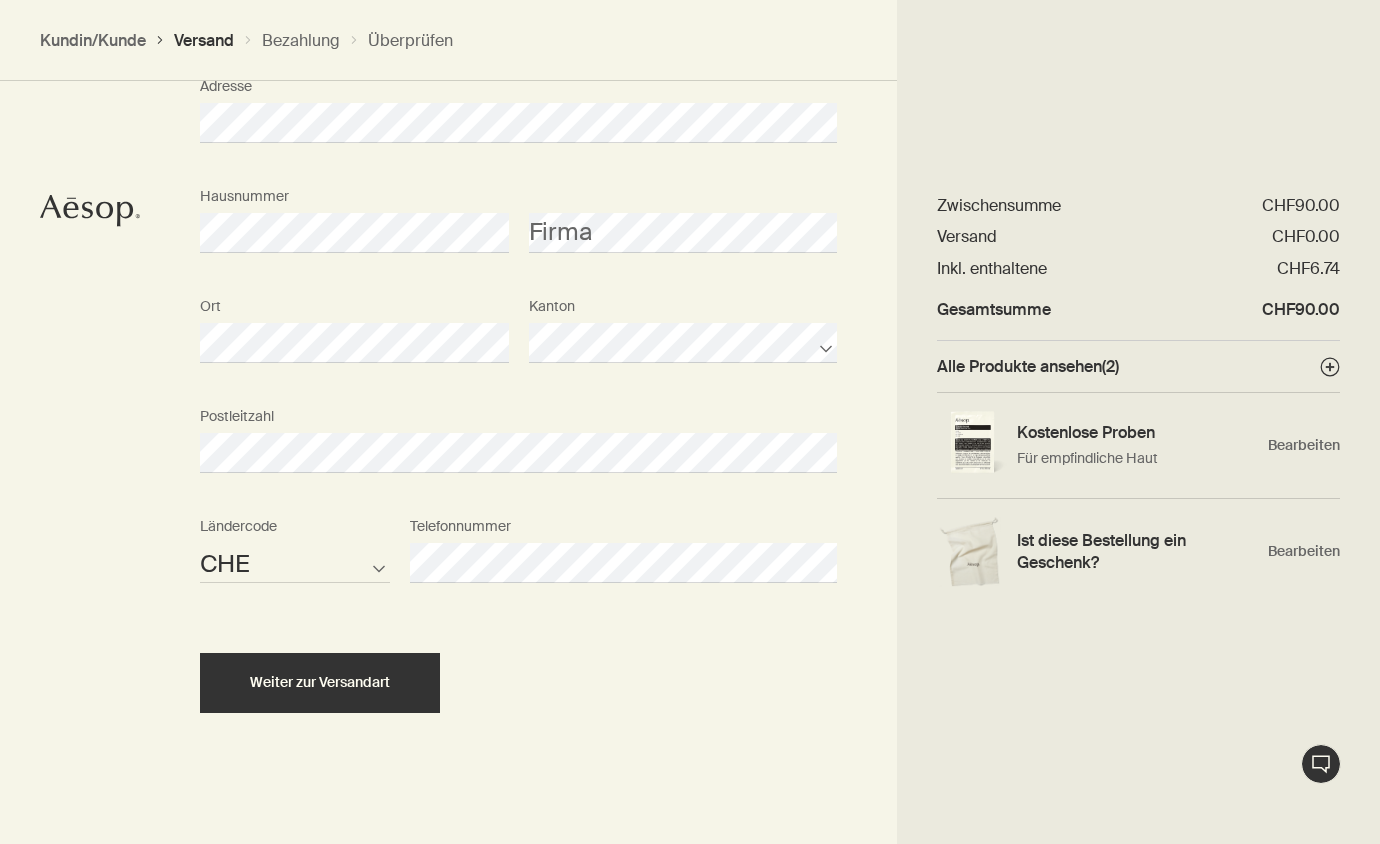 scroll, scrollTop: 1281, scrollLeft: 0, axis: vertical 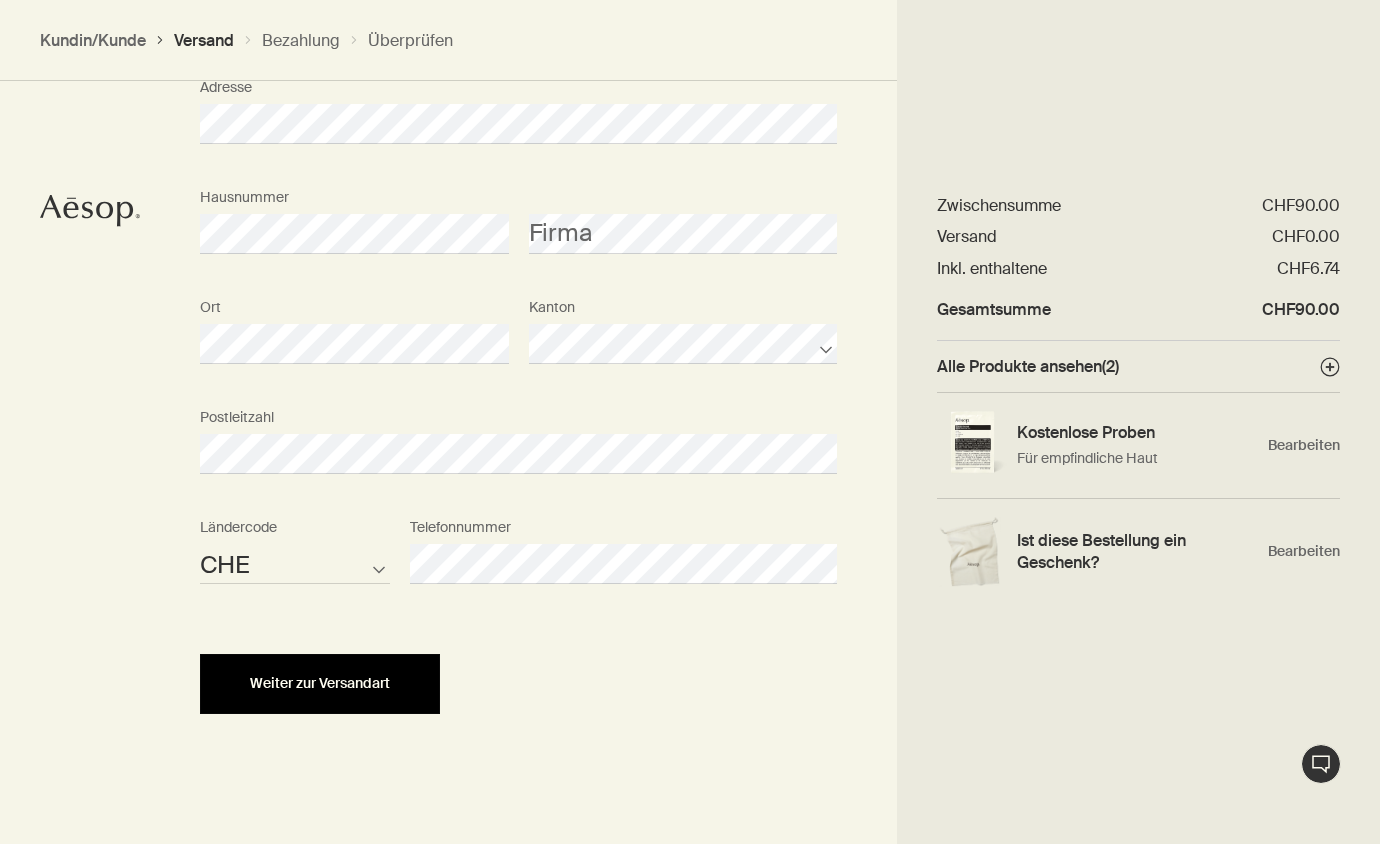 click on "Weiter zur Versandart" at bounding box center (320, 683) 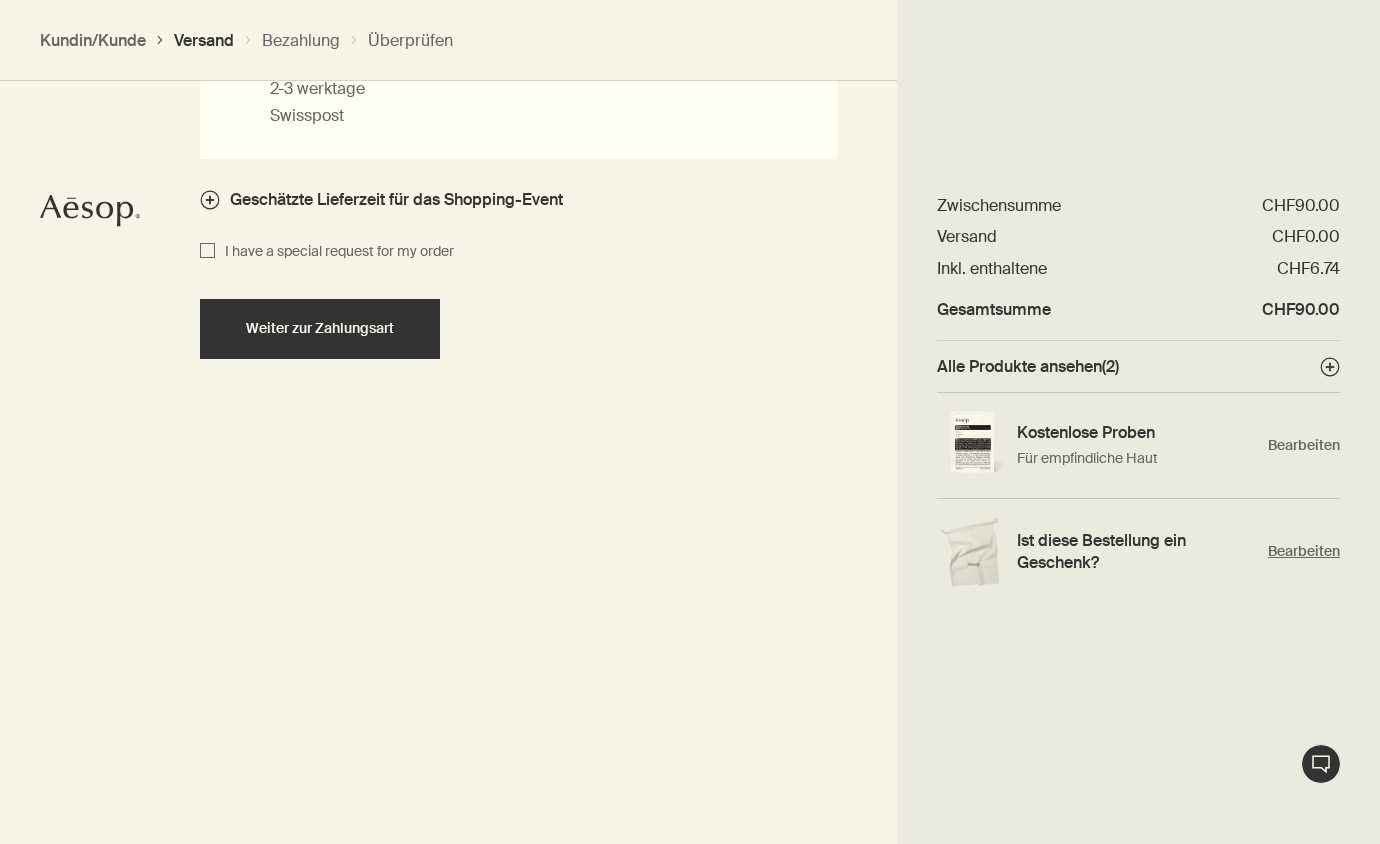 scroll, scrollTop: 2030, scrollLeft: 0, axis: vertical 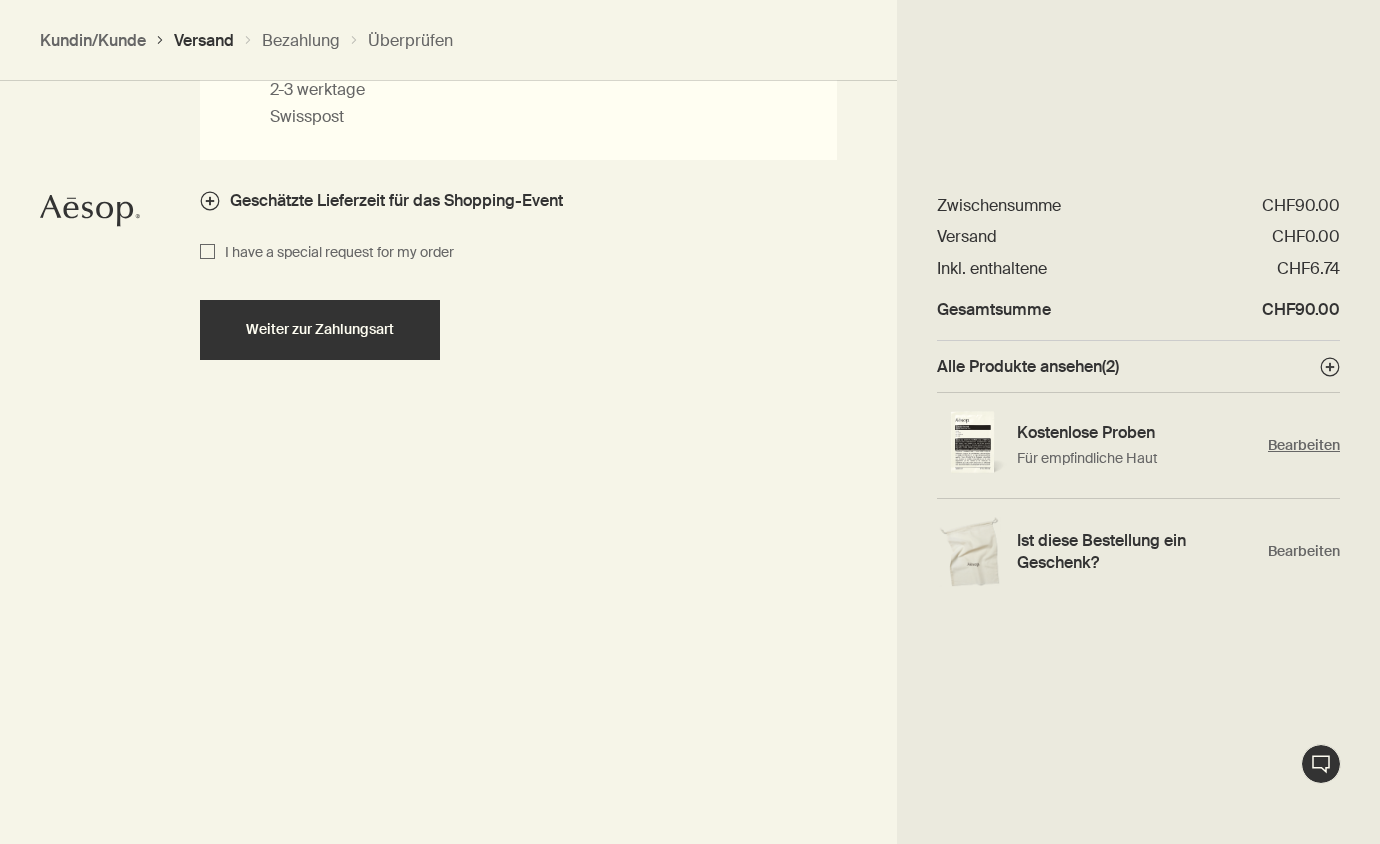 click on "Bearbeiten" at bounding box center [1304, 445] 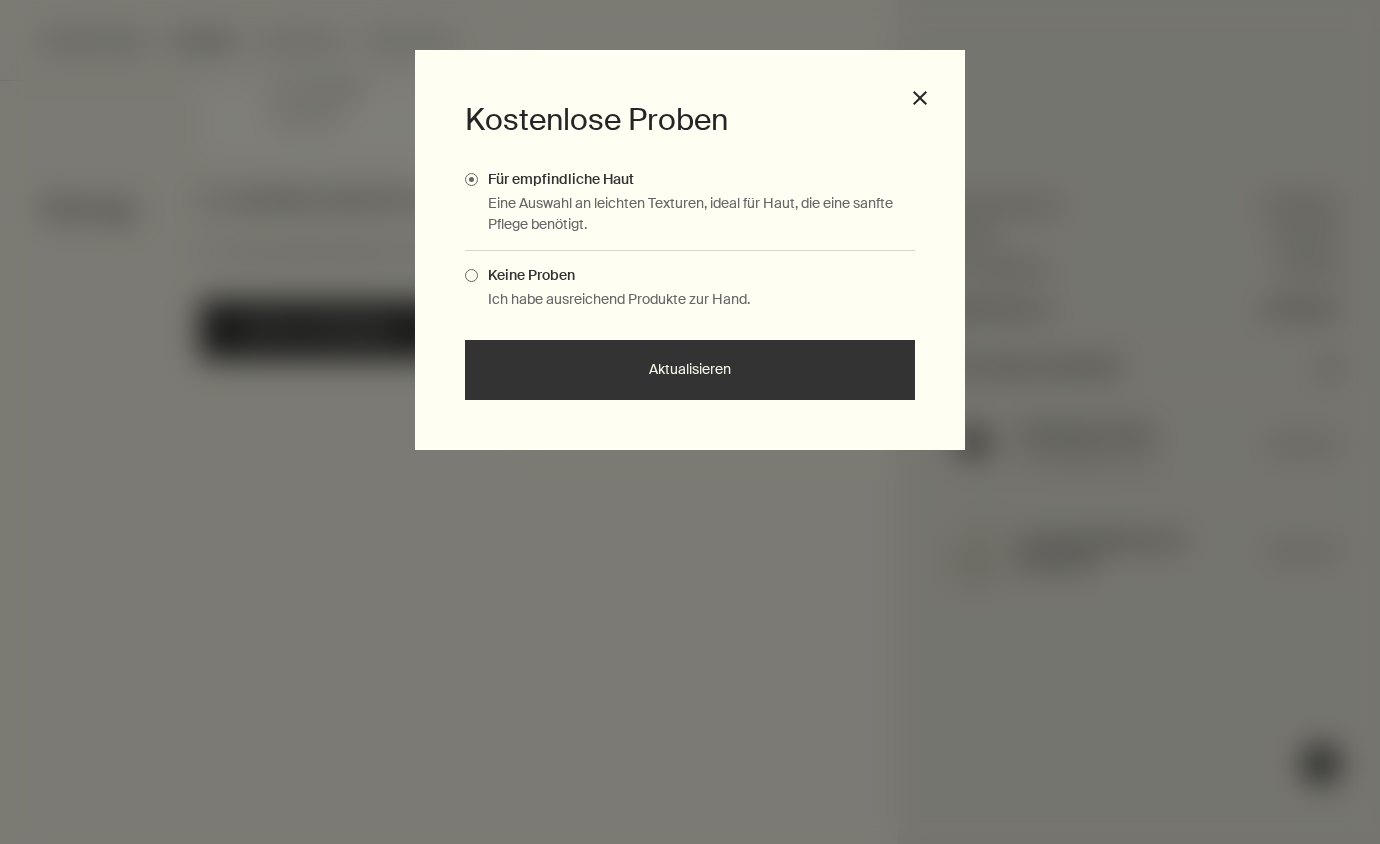 click on "Keine Proben" at bounding box center (526, 275) 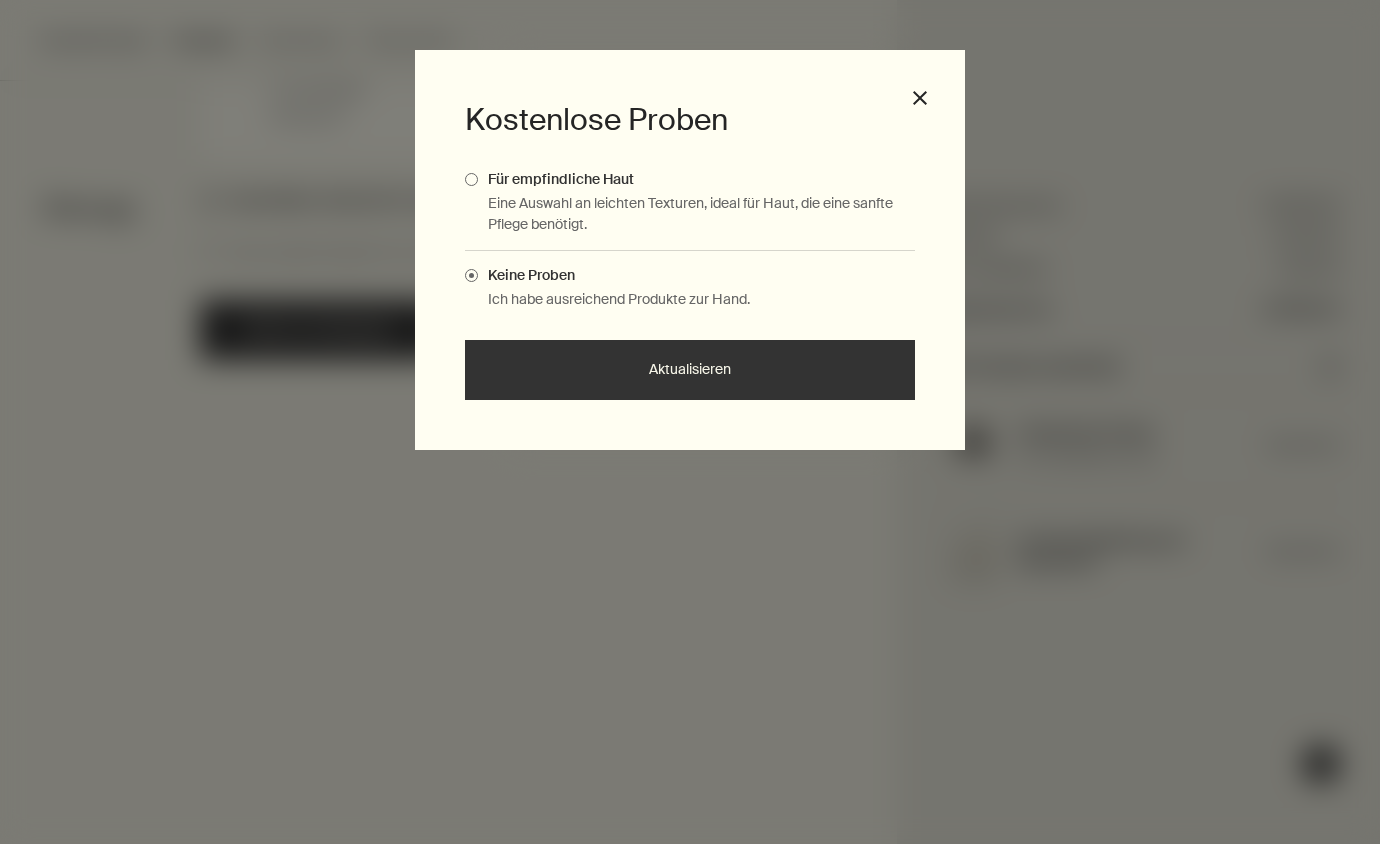 click on "Aktualisieren" at bounding box center (690, 370) 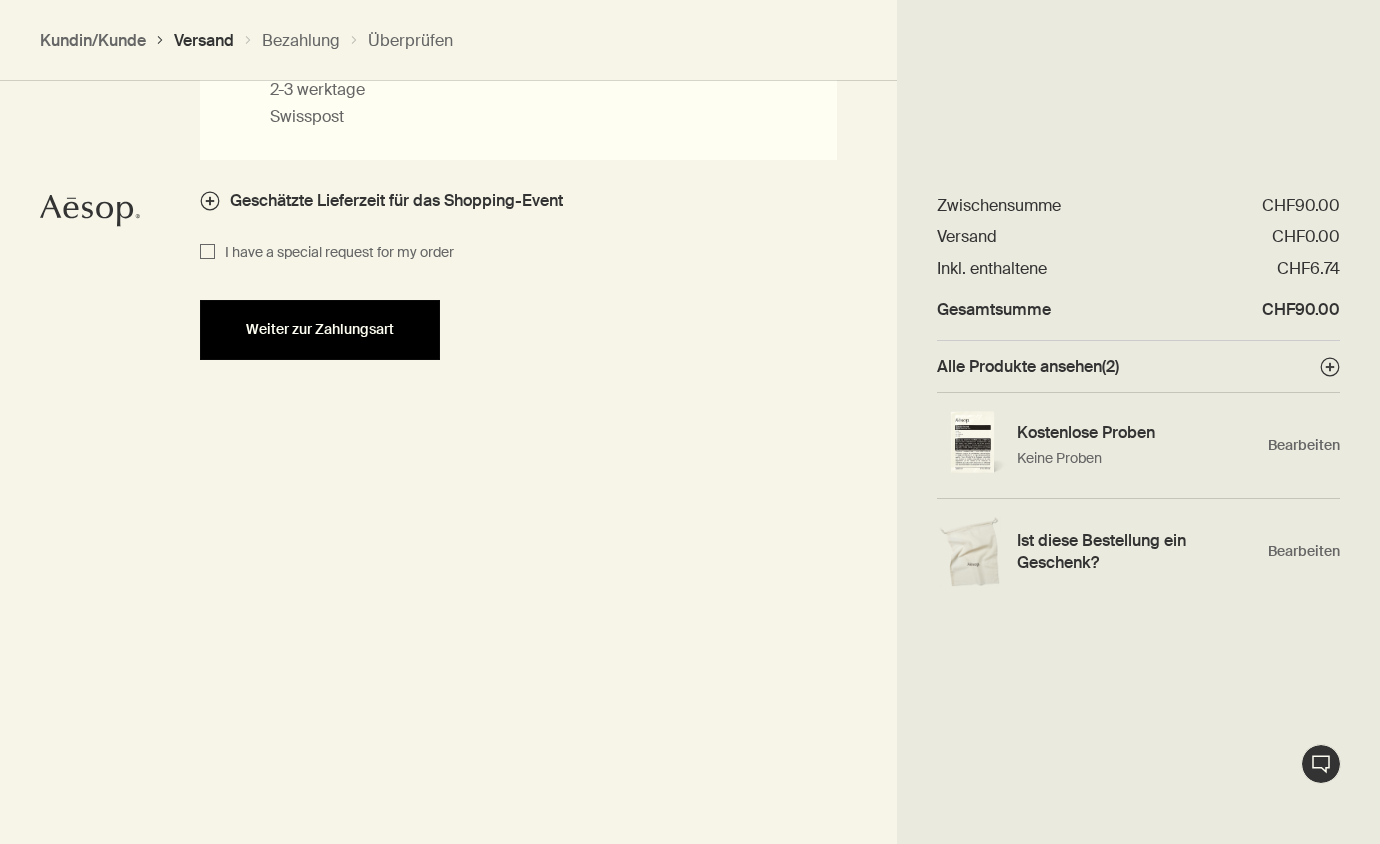 click on "Weiter zur Zahlungsart" at bounding box center [320, 329] 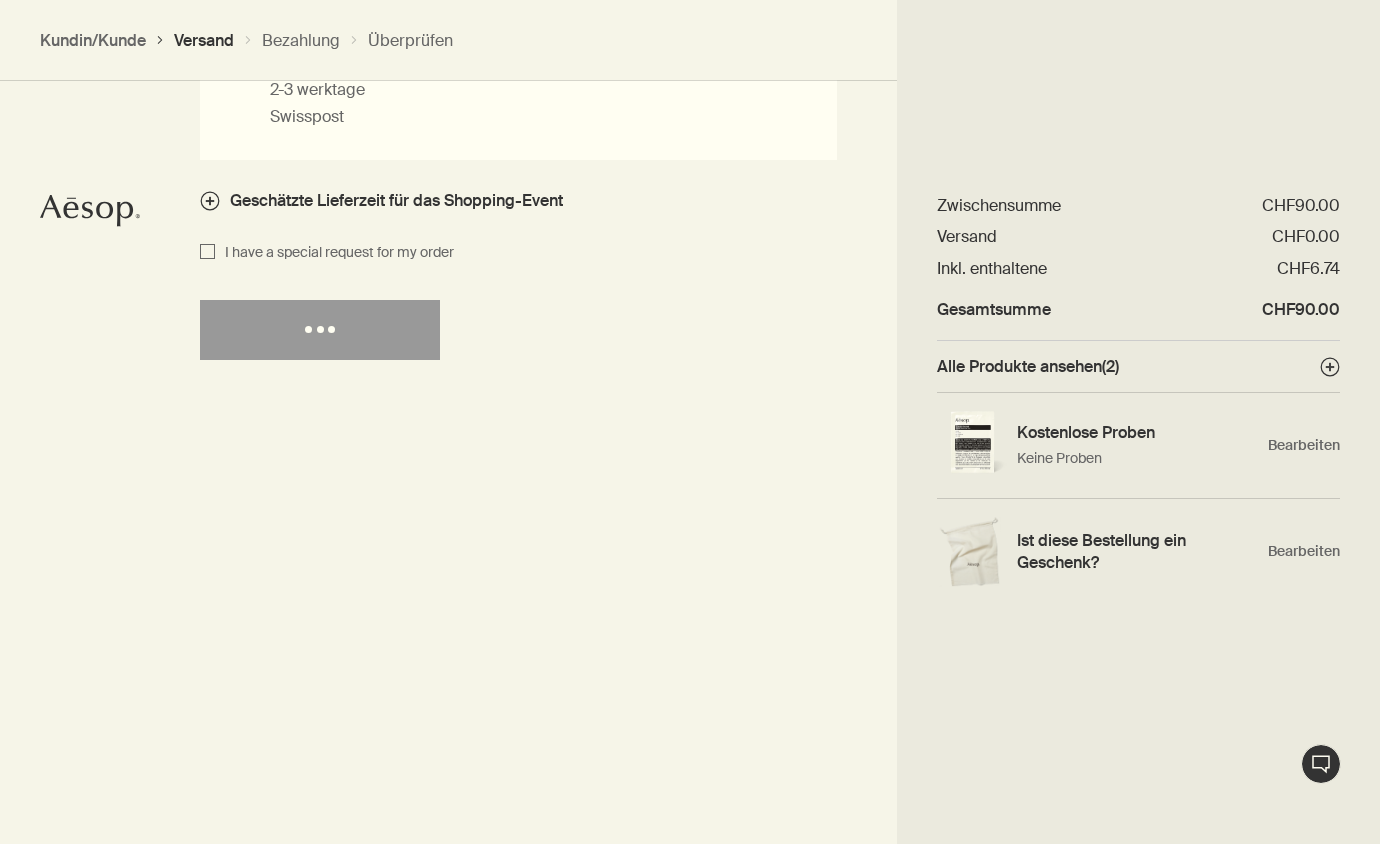 select on "CH" 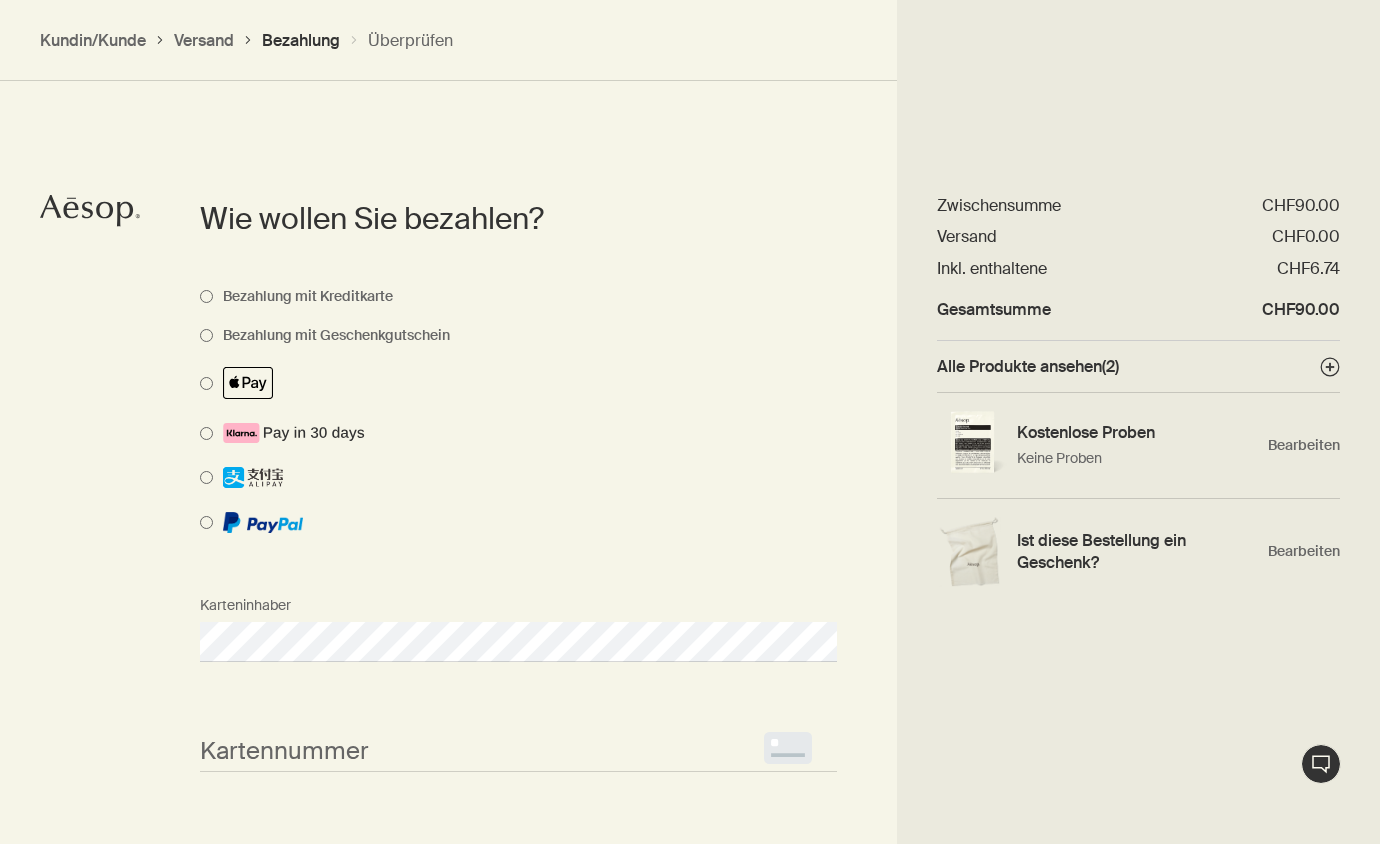 scroll, scrollTop: 1415, scrollLeft: 0, axis: vertical 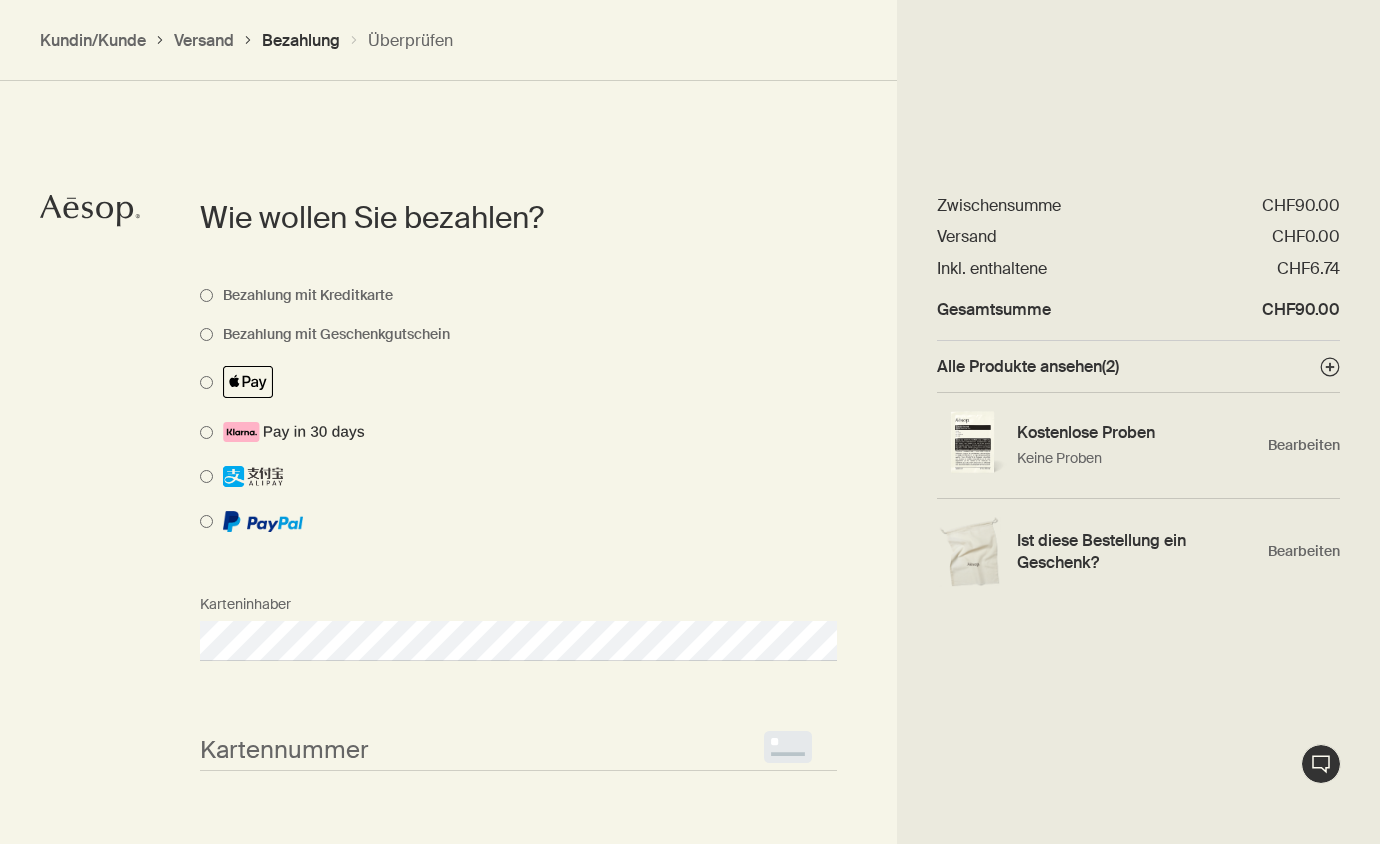 select on "CH" 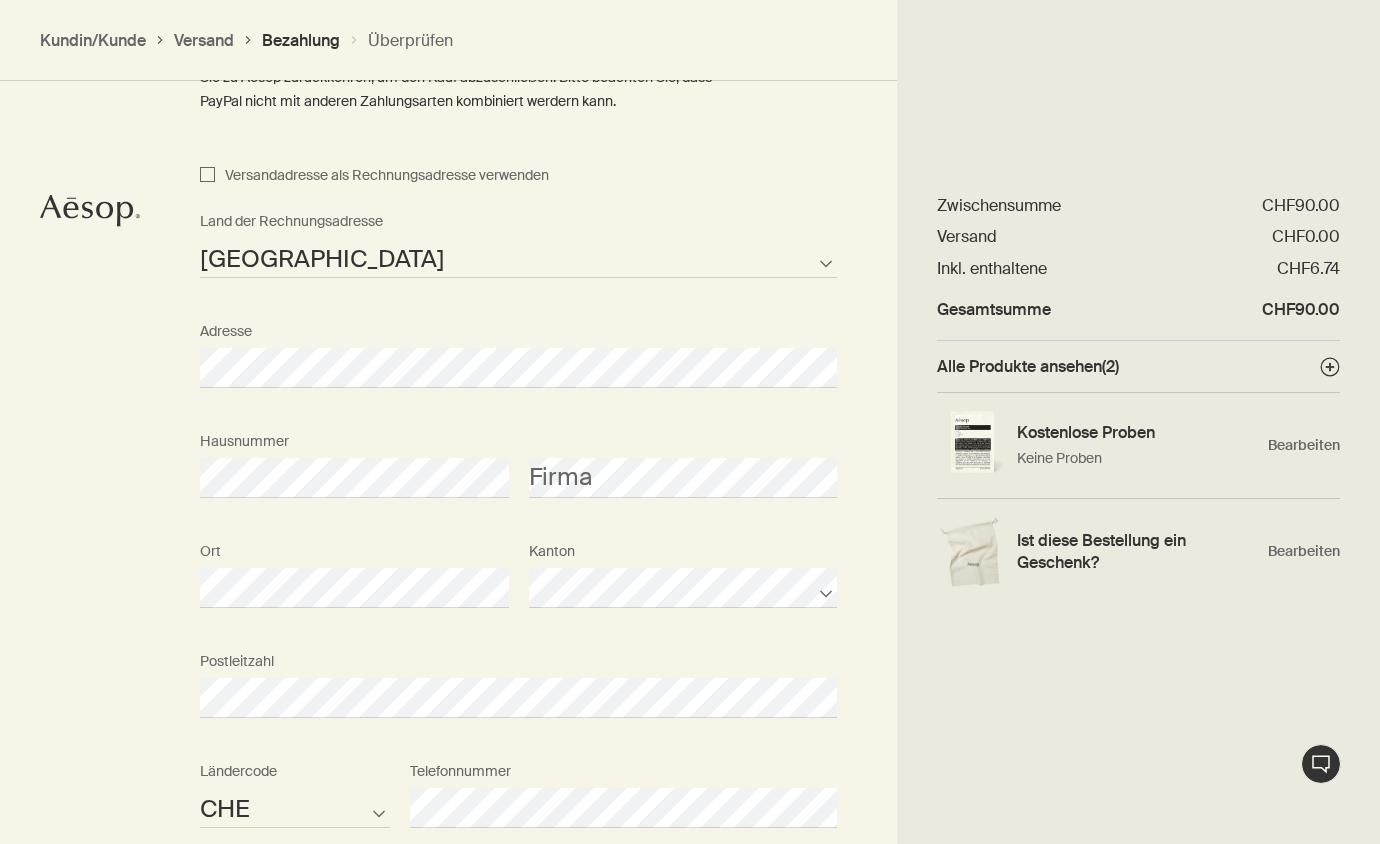 scroll, scrollTop: 1964, scrollLeft: 0, axis: vertical 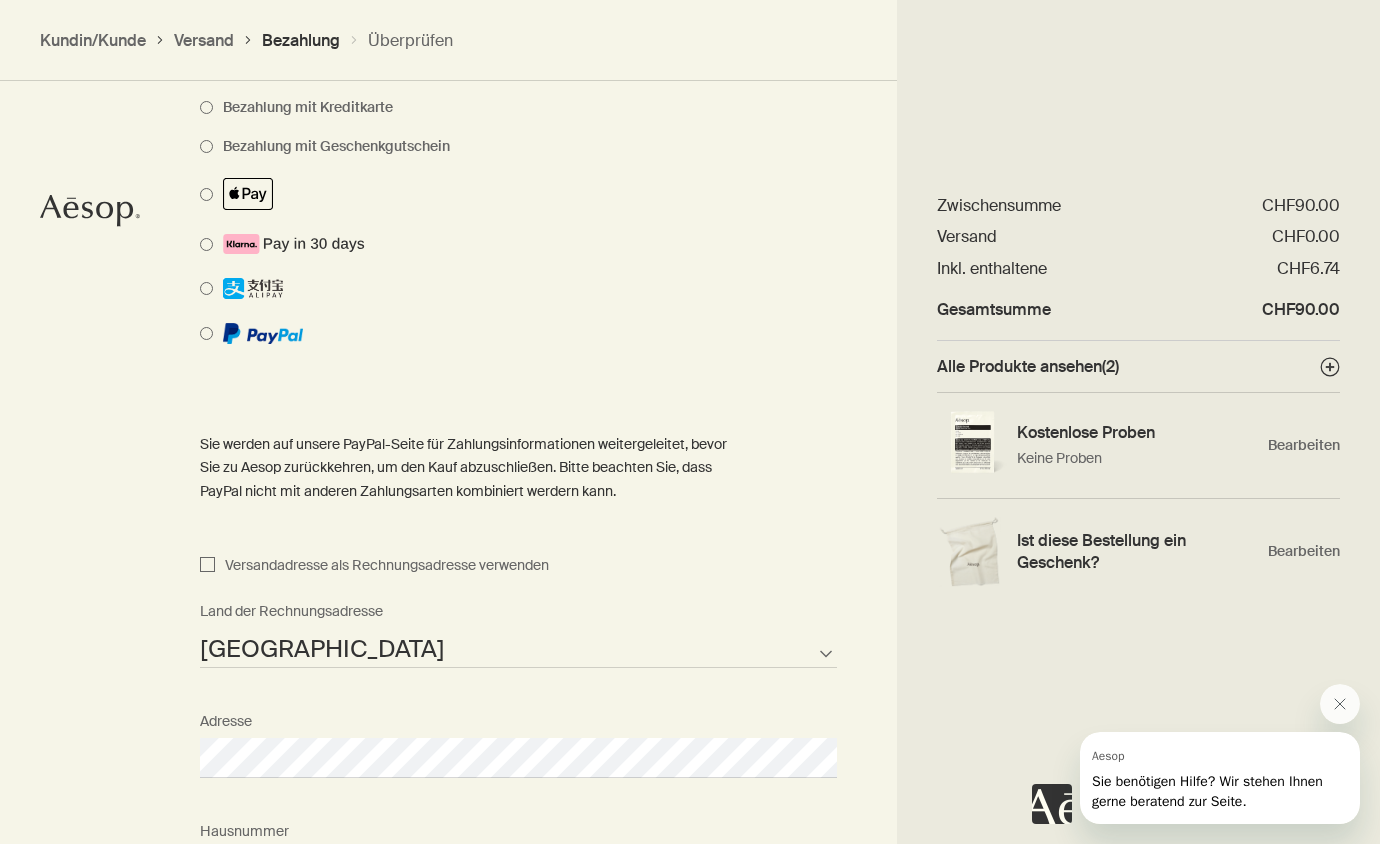 click on "Versandadresse als Rechnungsadresse verwenden" at bounding box center (207, 566) 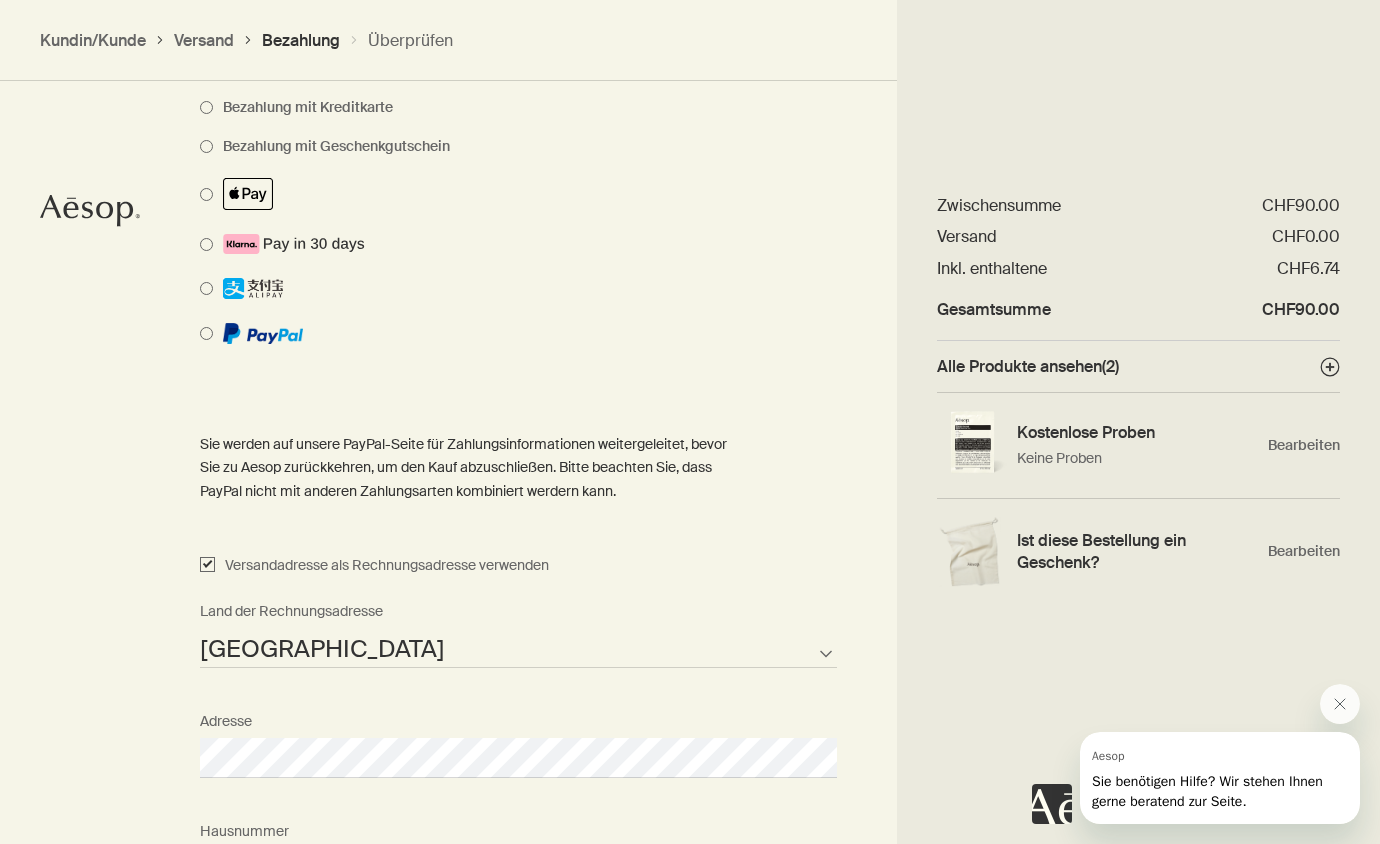 checkbox on "true" 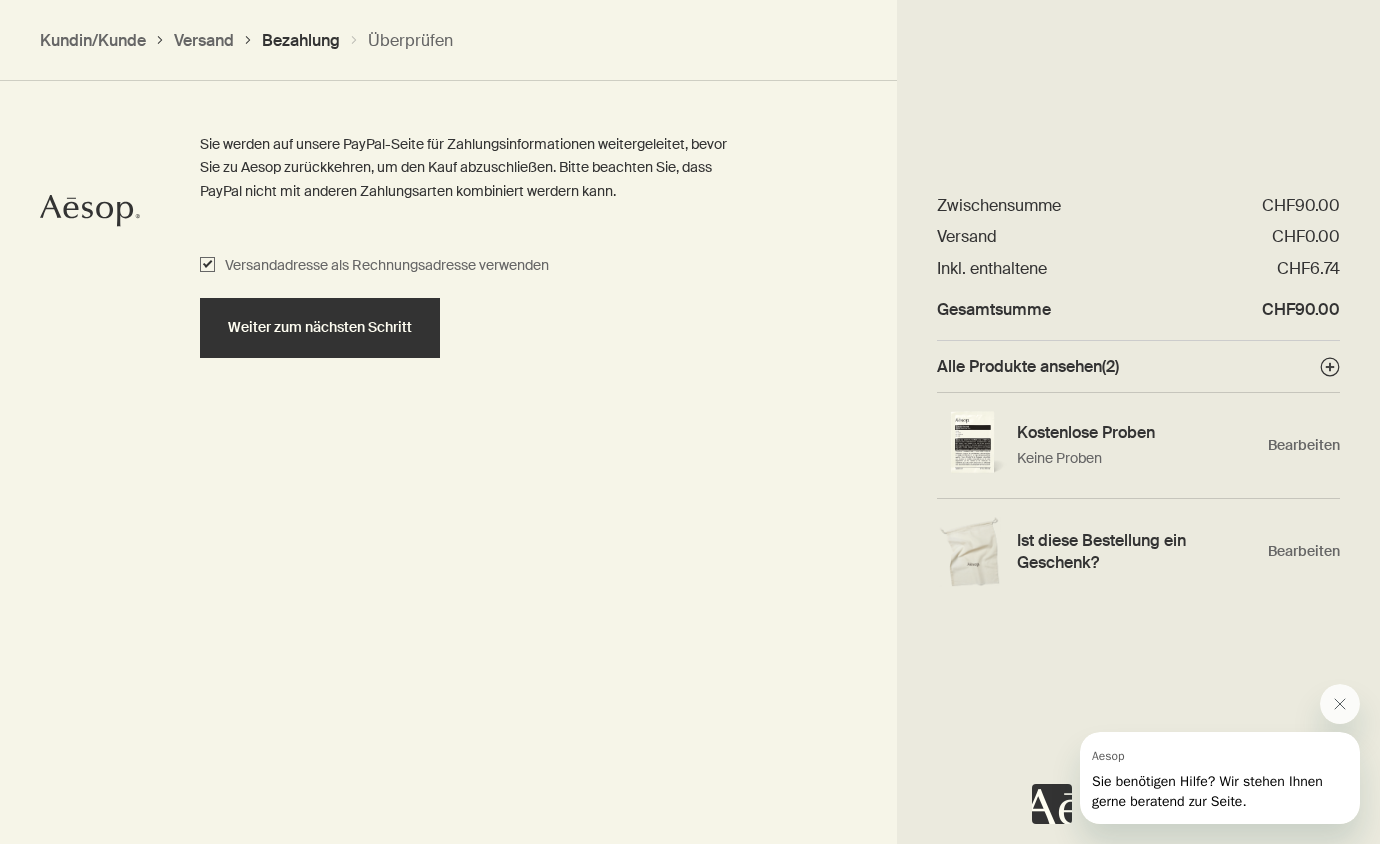 scroll, scrollTop: 1902, scrollLeft: 0, axis: vertical 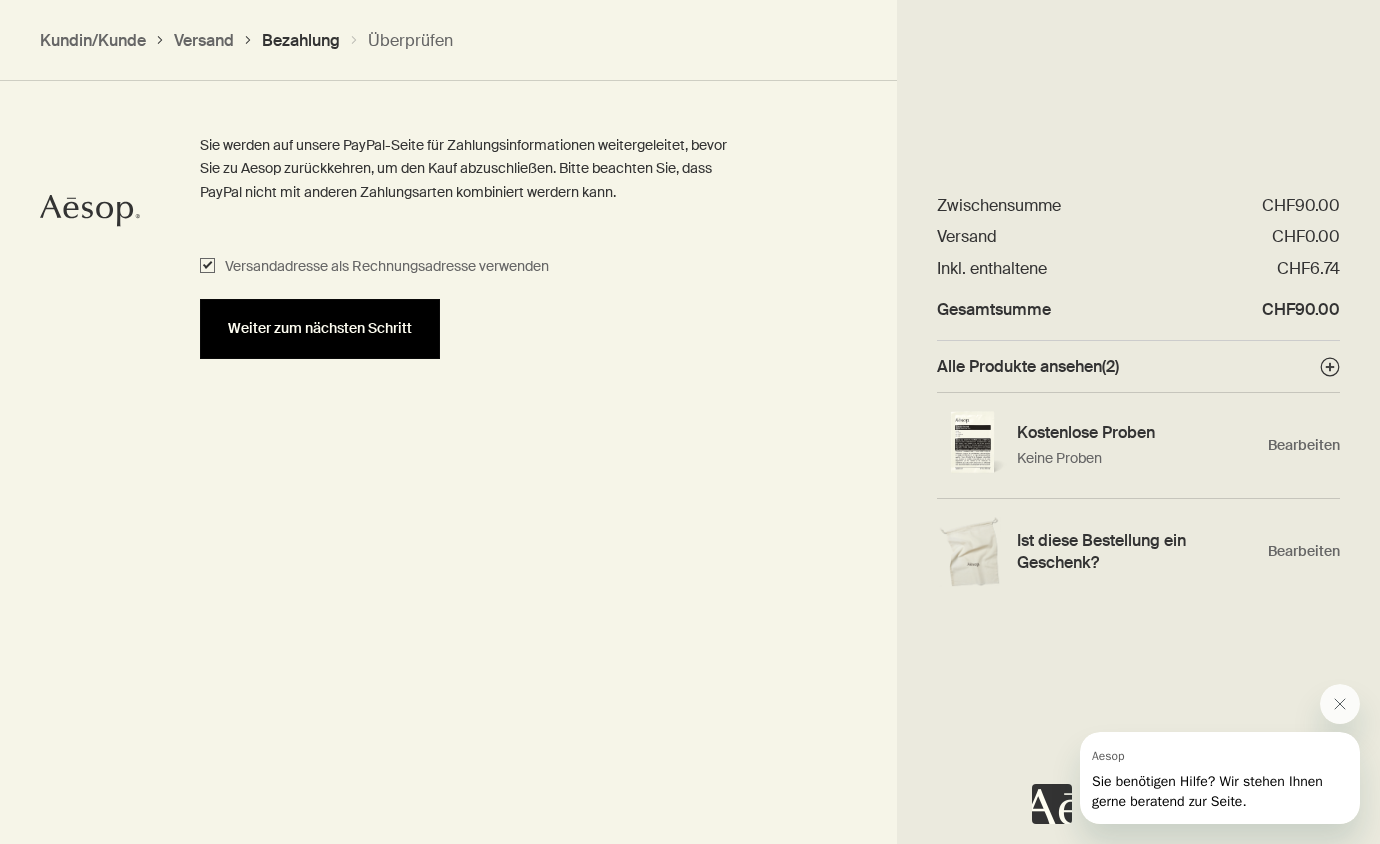 click on "Weiter zum nächsten Schritt" at bounding box center [320, 329] 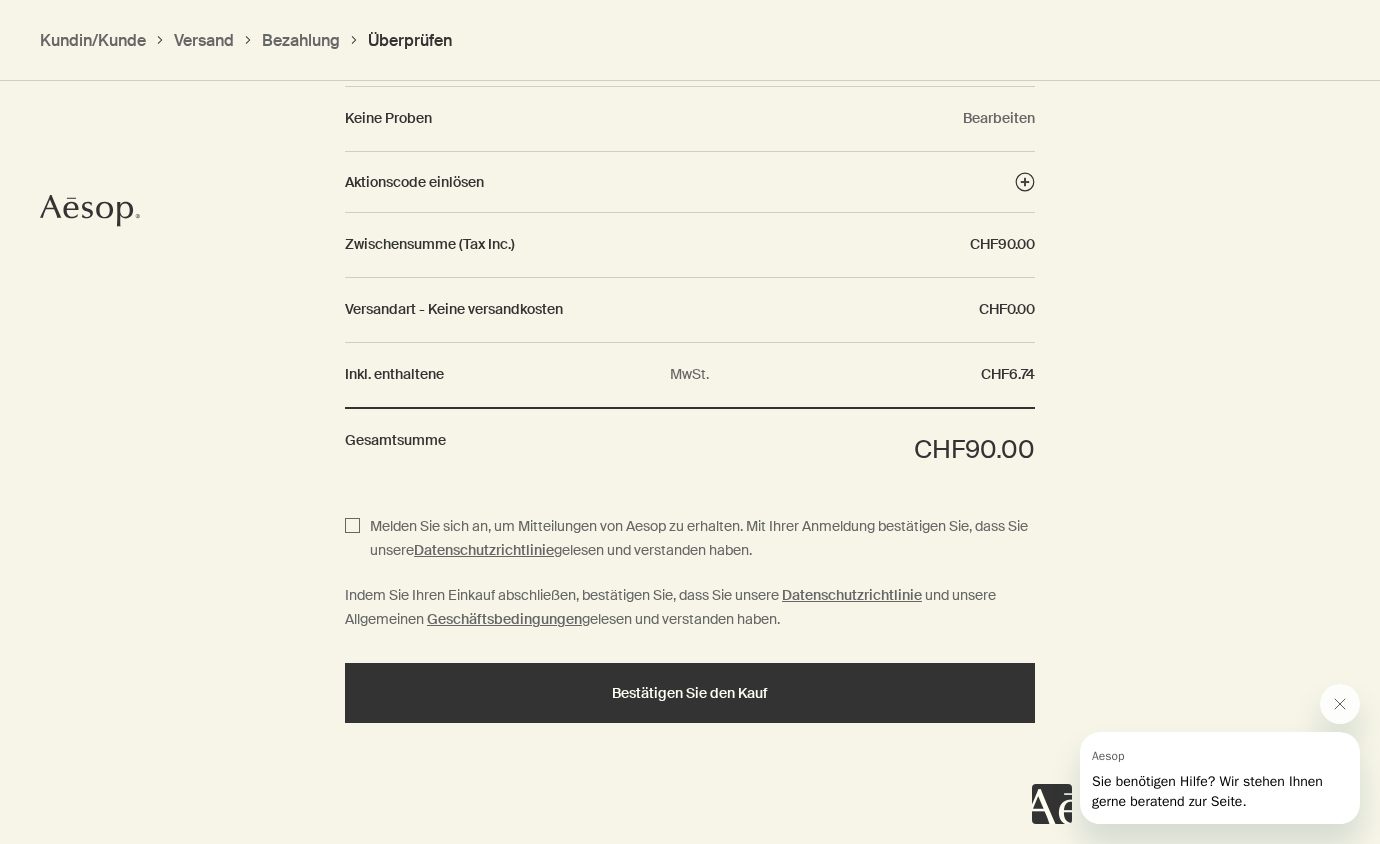 scroll, scrollTop: 2326, scrollLeft: 0, axis: vertical 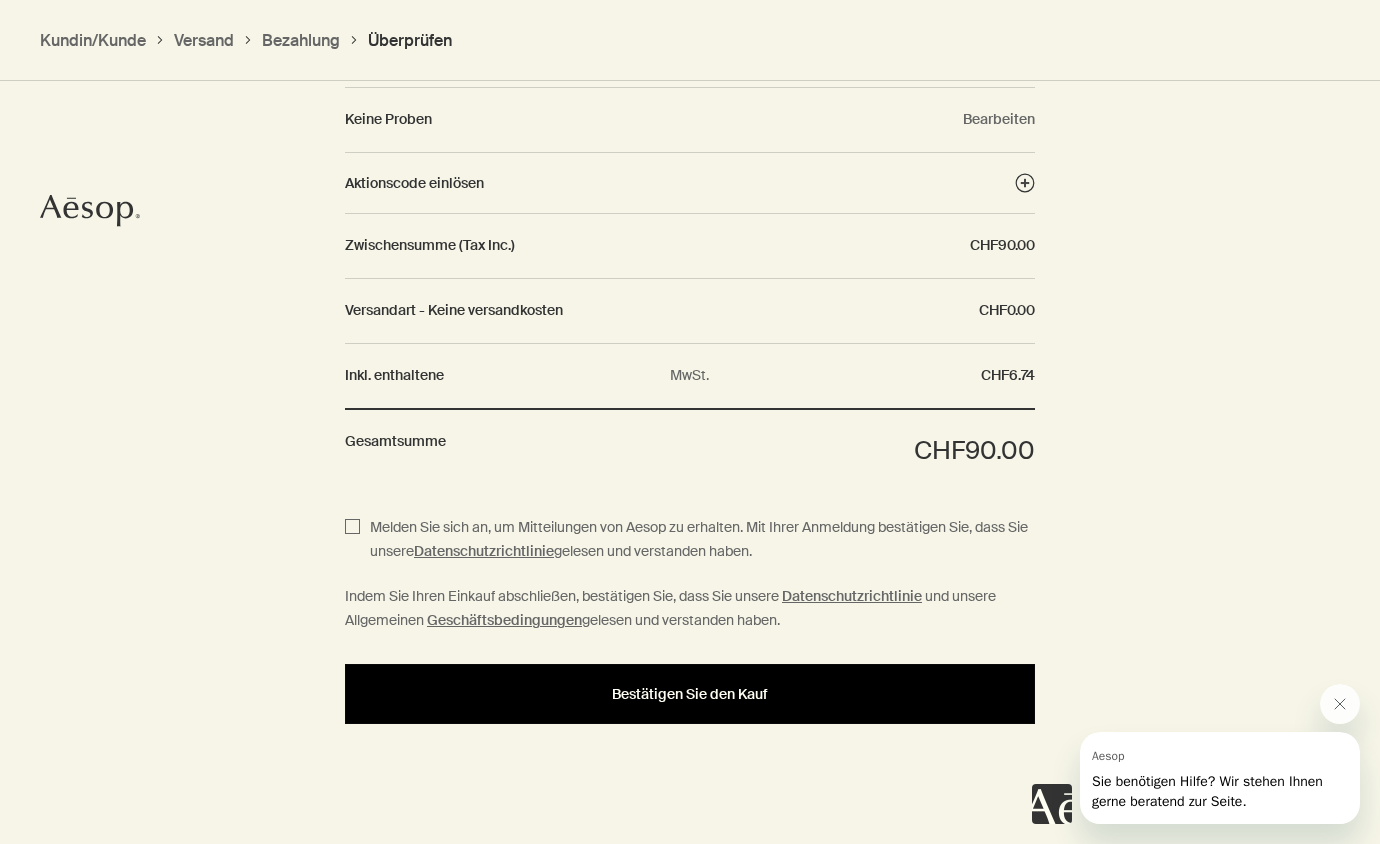 click on "Bestätigen Sie den Kauf" at bounding box center (690, 694) 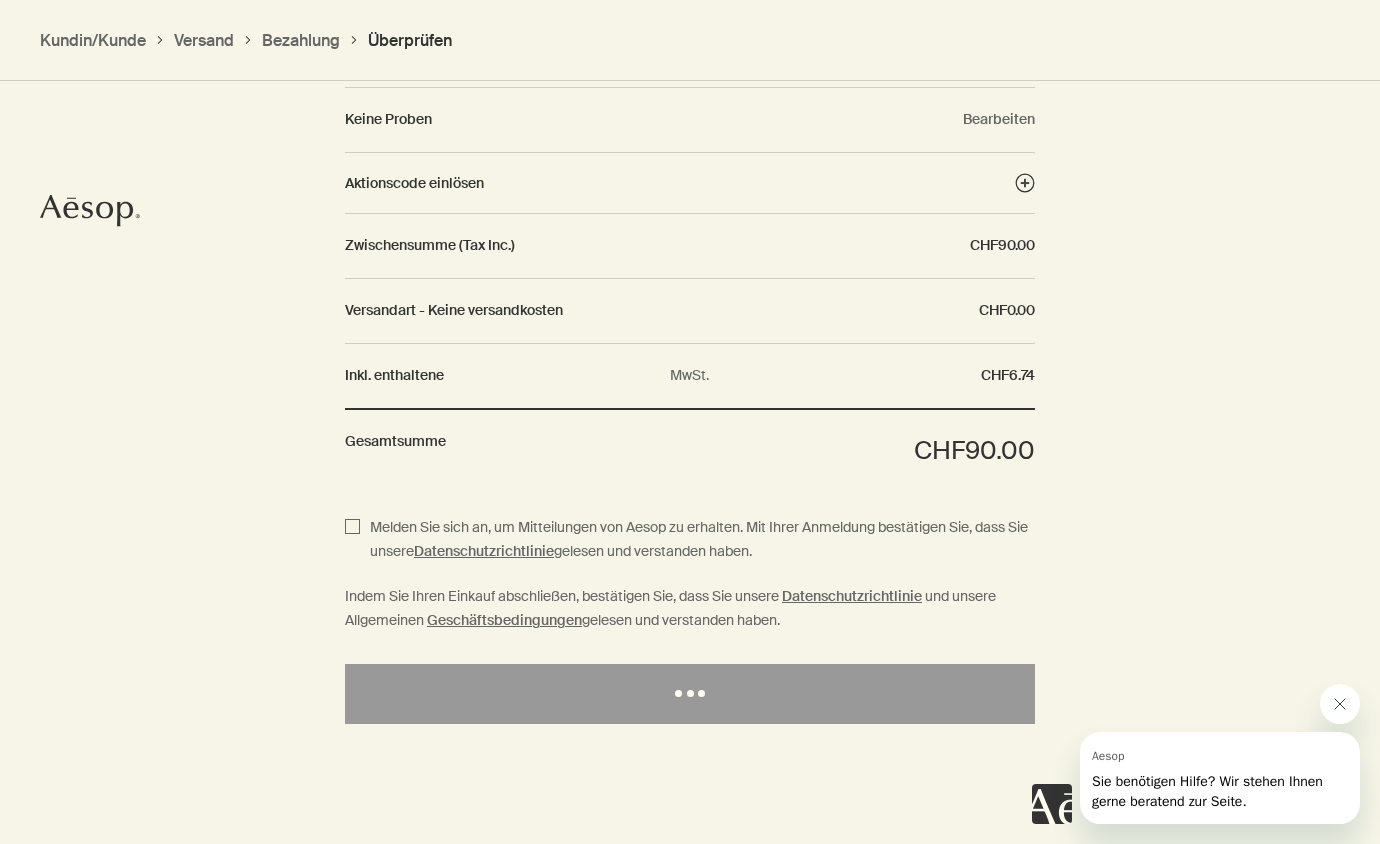 click 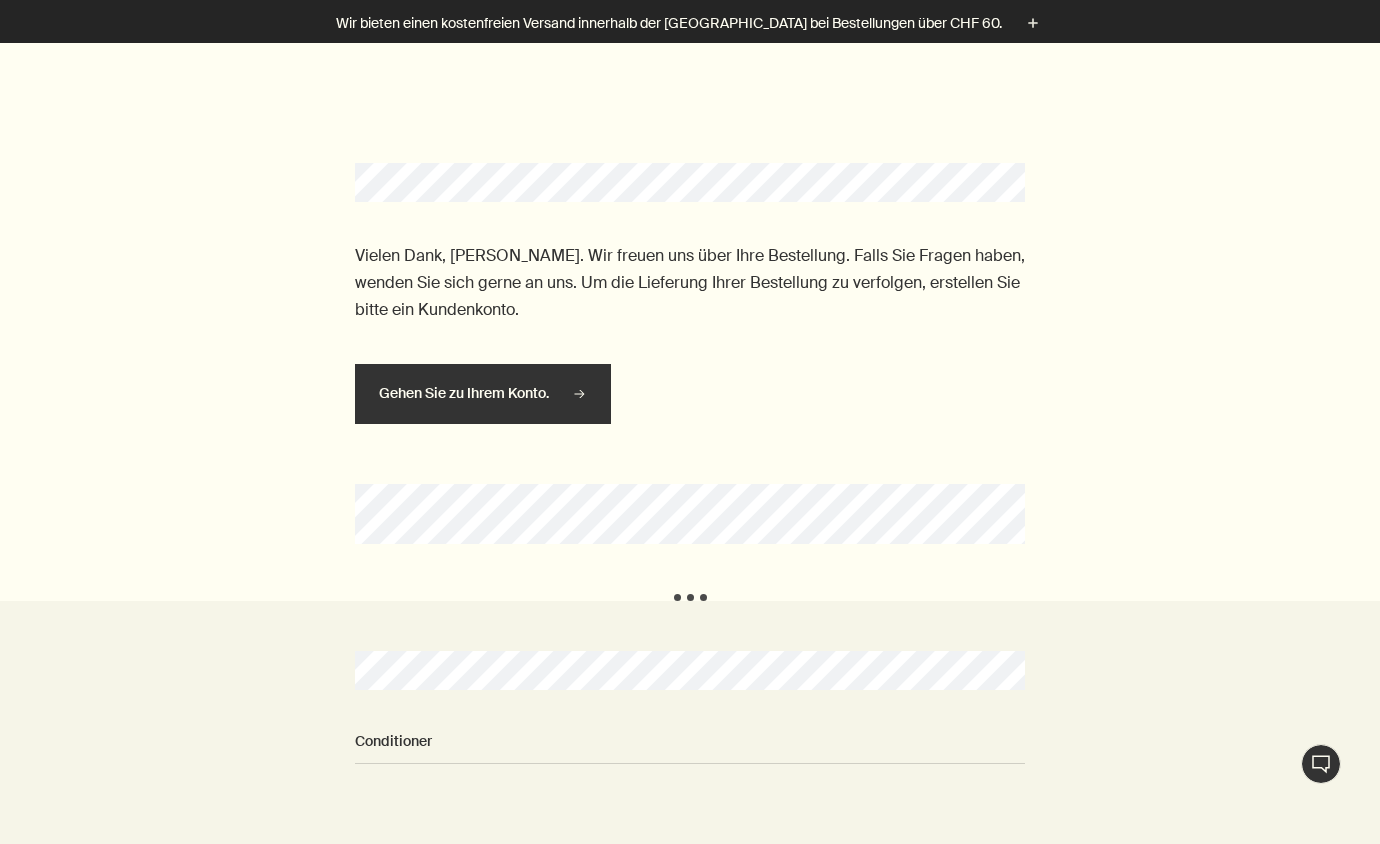 scroll, scrollTop: 0, scrollLeft: 0, axis: both 